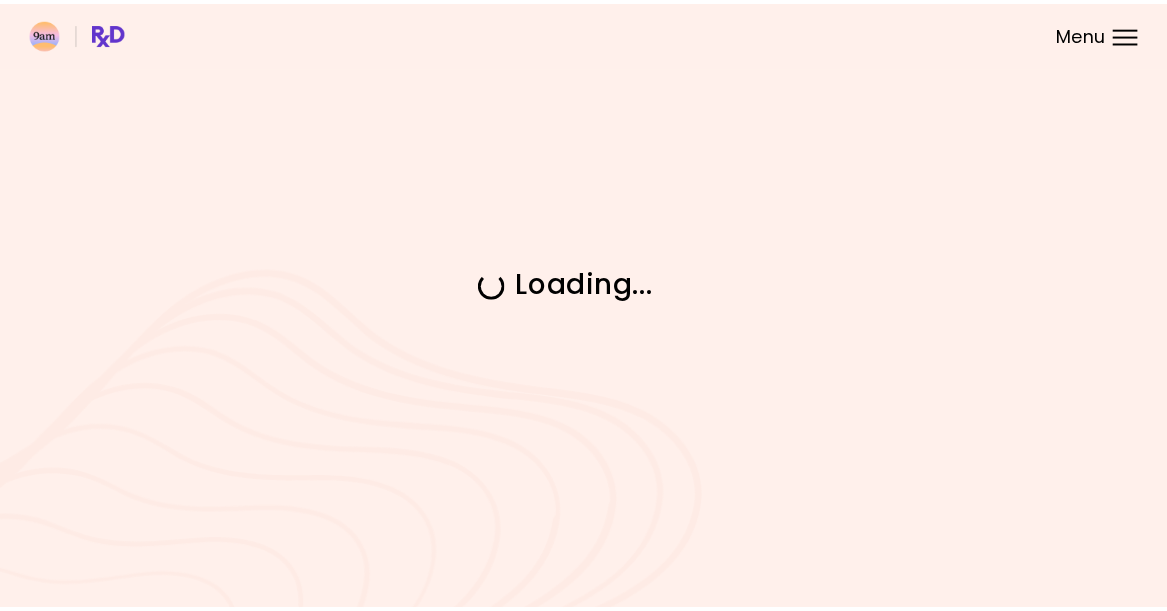 scroll, scrollTop: 0, scrollLeft: 0, axis: both 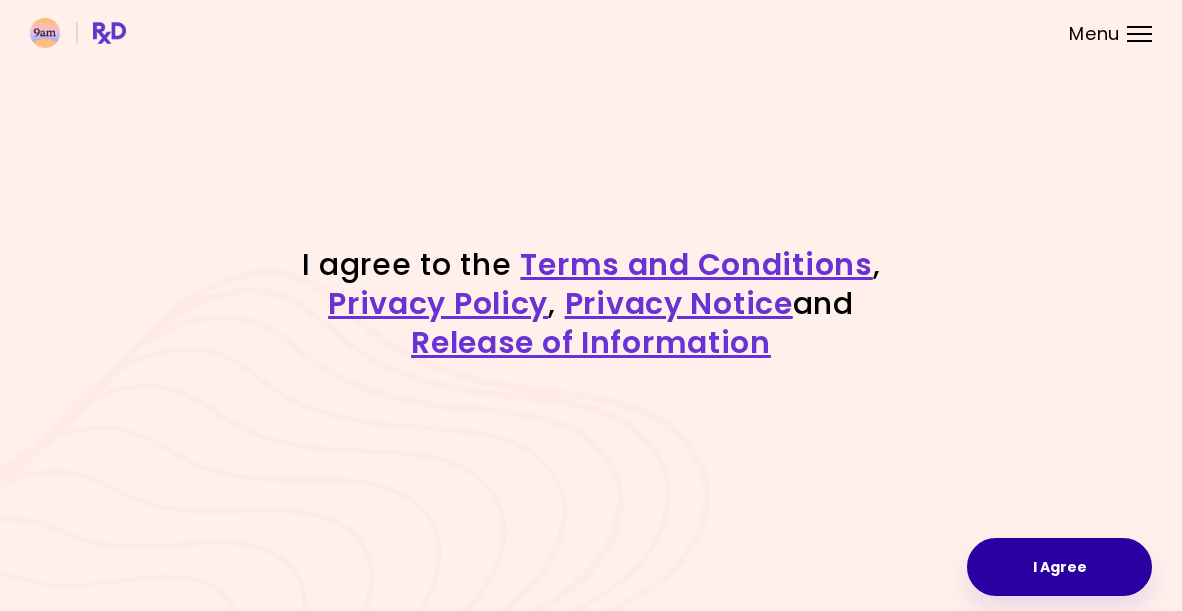 click on "I Agree" at bounding box center [1059, 567] 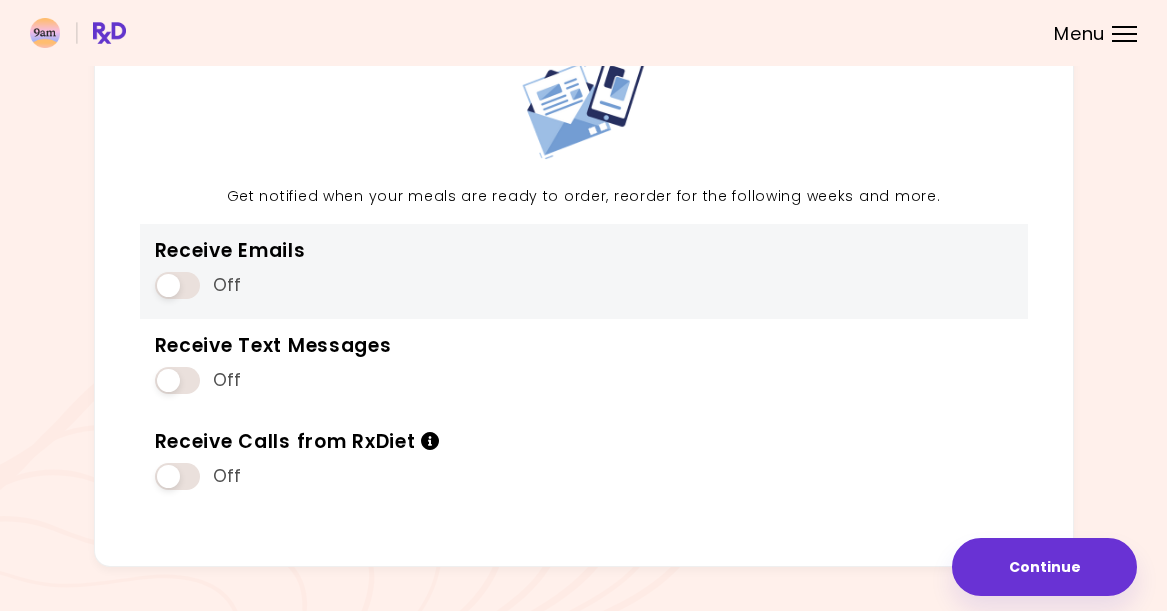 scroll, scrollTop: 169, scrollLeft: 0, axis: vertical 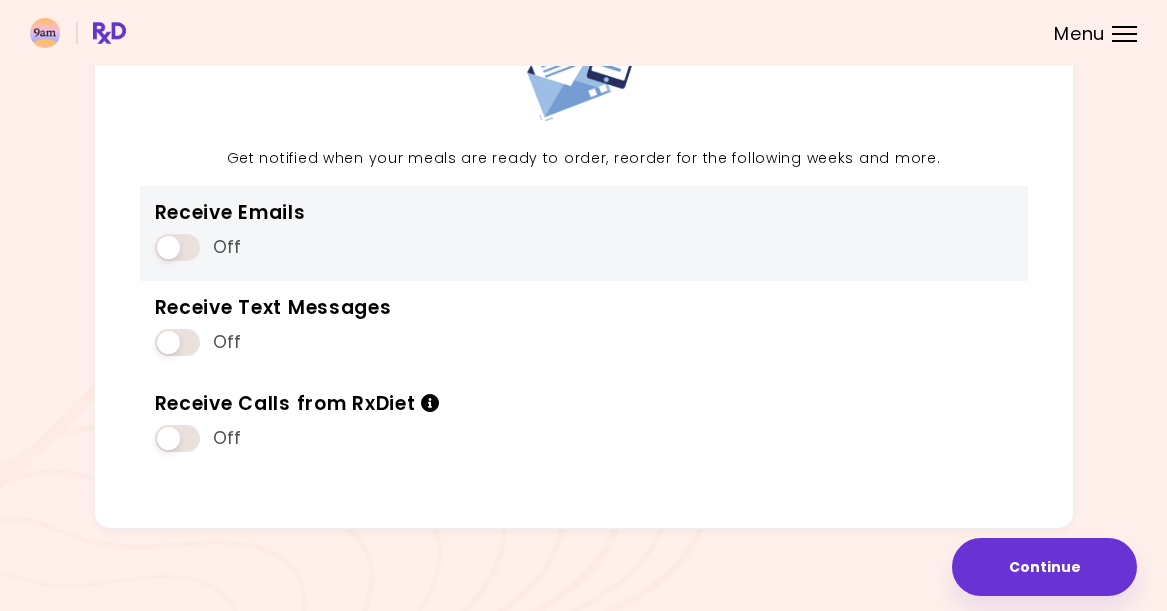 click at bounding box center (177, 247) 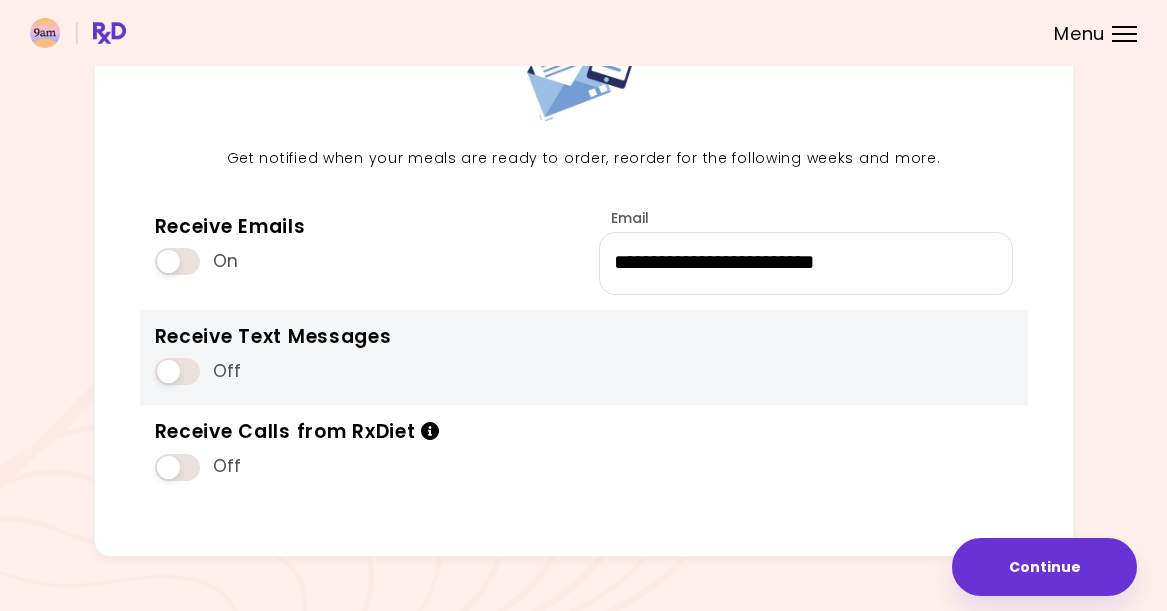 click at bounding box center (177, 371) 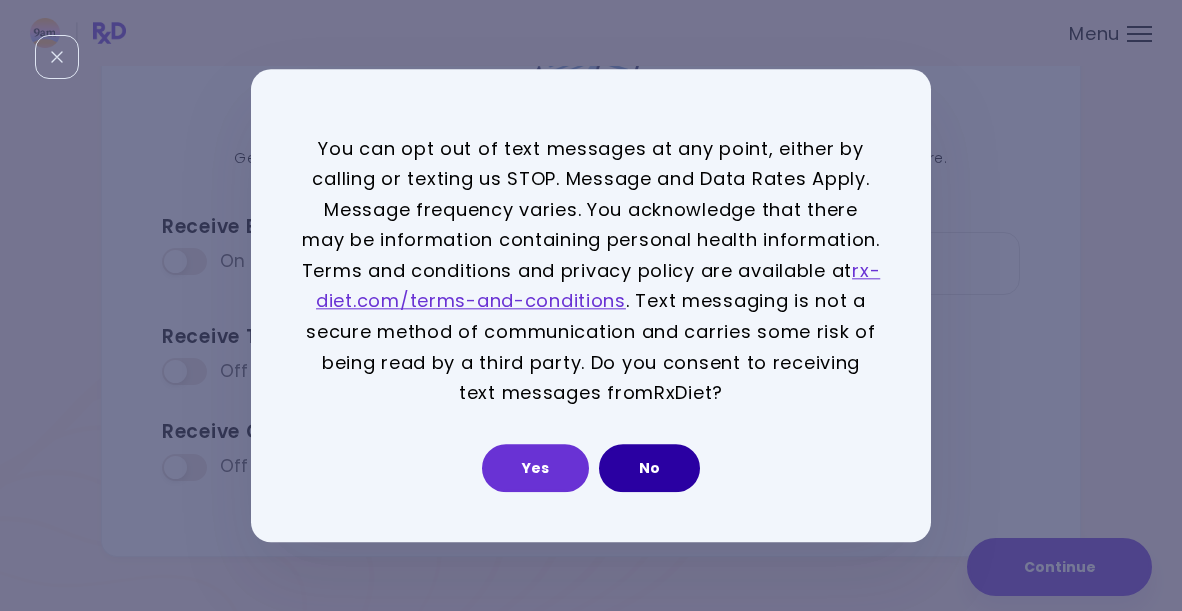 click on "No" at bounding box center (649, 468) 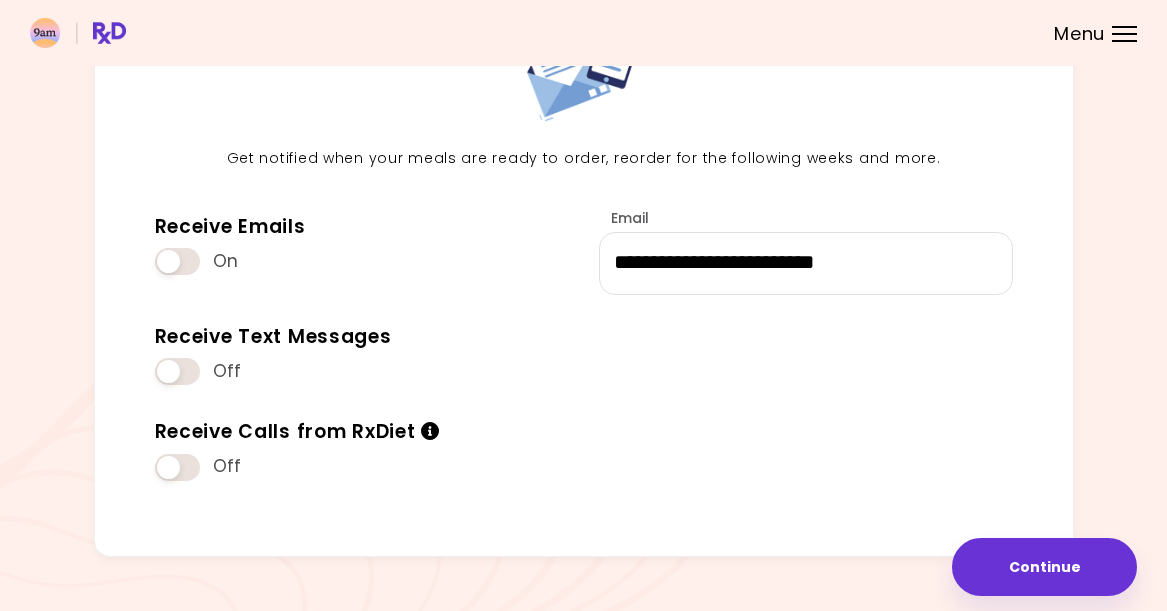 click at bounding box center [177, 371] 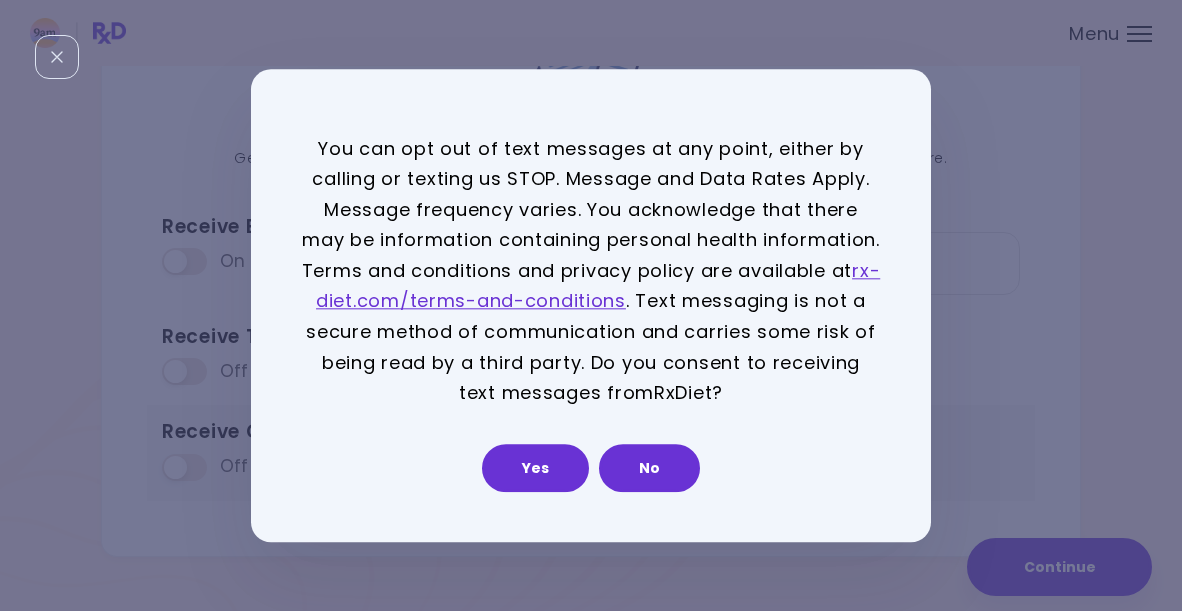 click on "Yes" at bounding box center (535, 468) 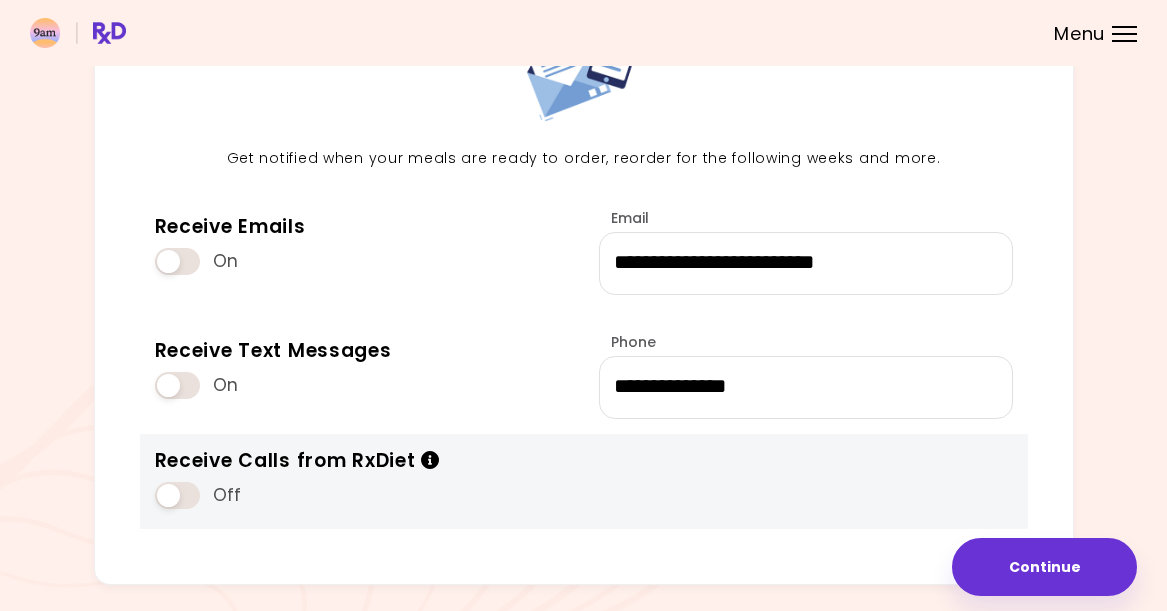 click at bounding box center [177, 495] 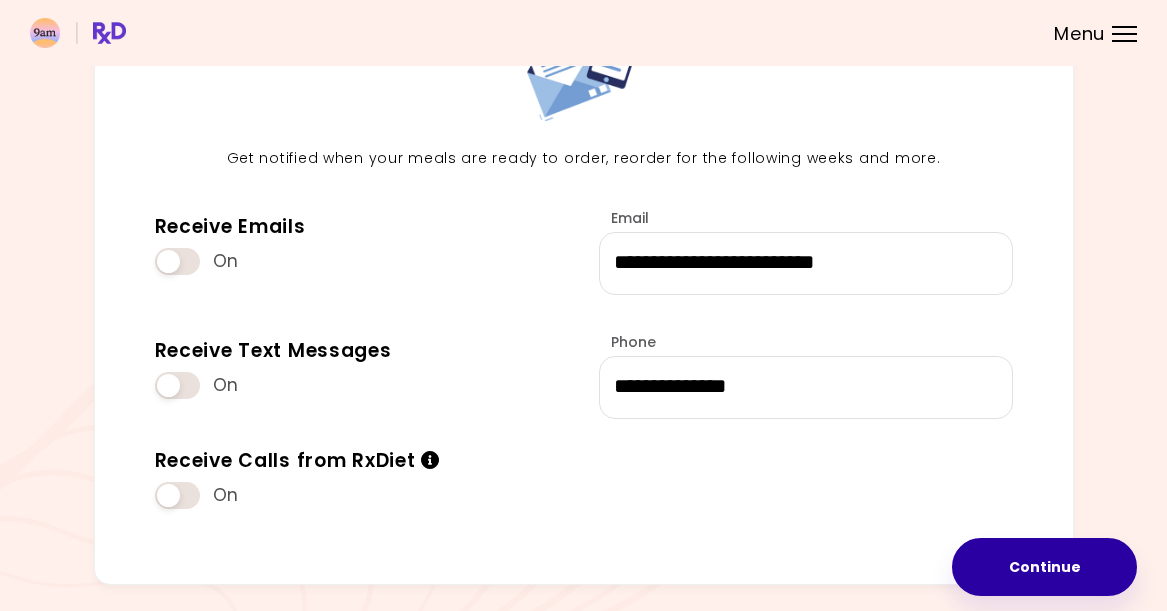 click on "Continue" at bounding box center (1044, 567) 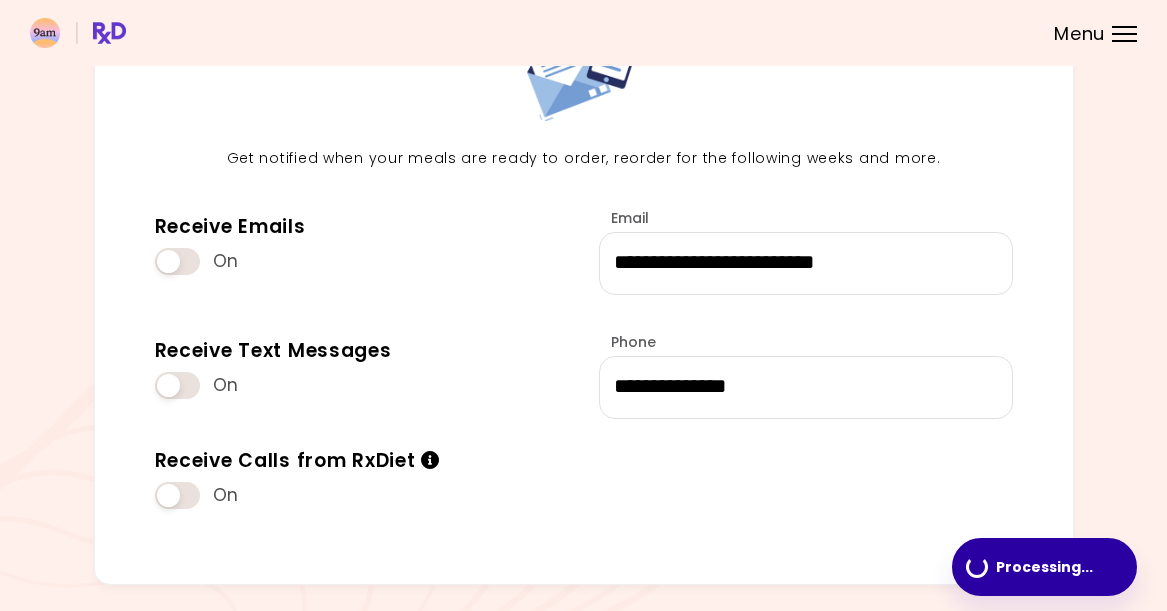 scroll, scrollTop: 0, scrollLeft: 0, axis: both 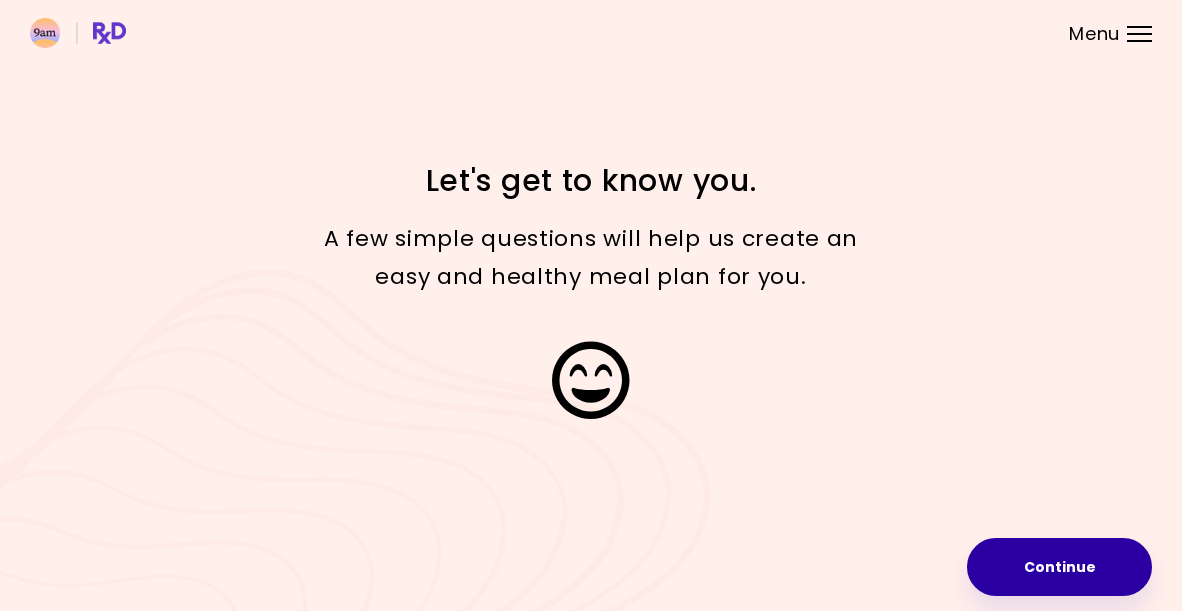 click on "Continue" at bounding box center (1059, 567) 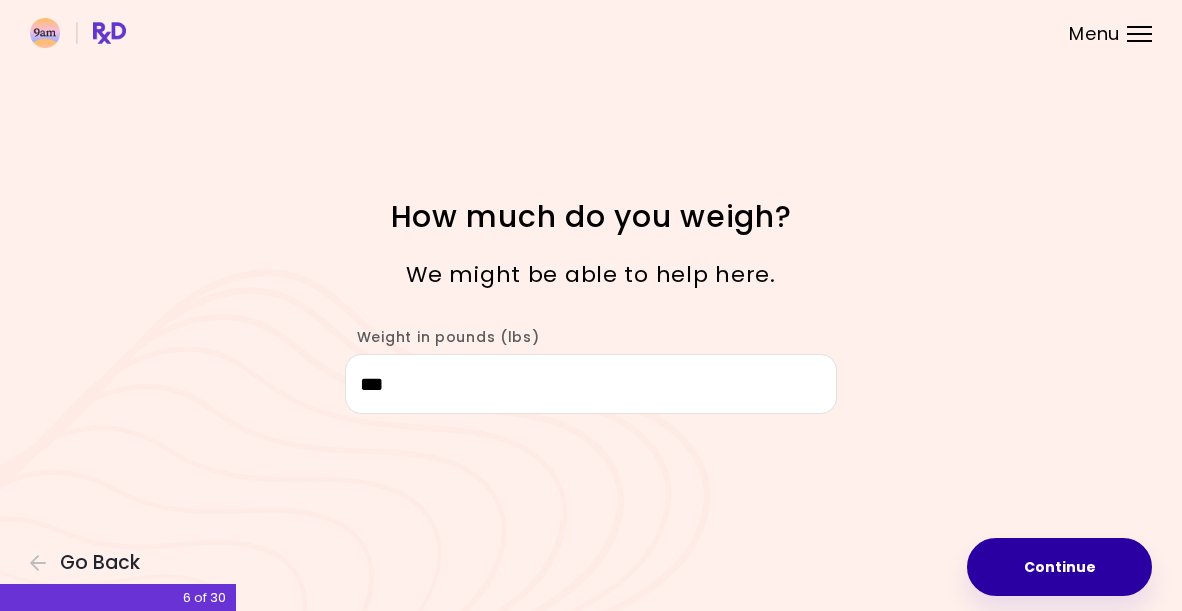 click on "Continue" at bounding box center [1059, 567] 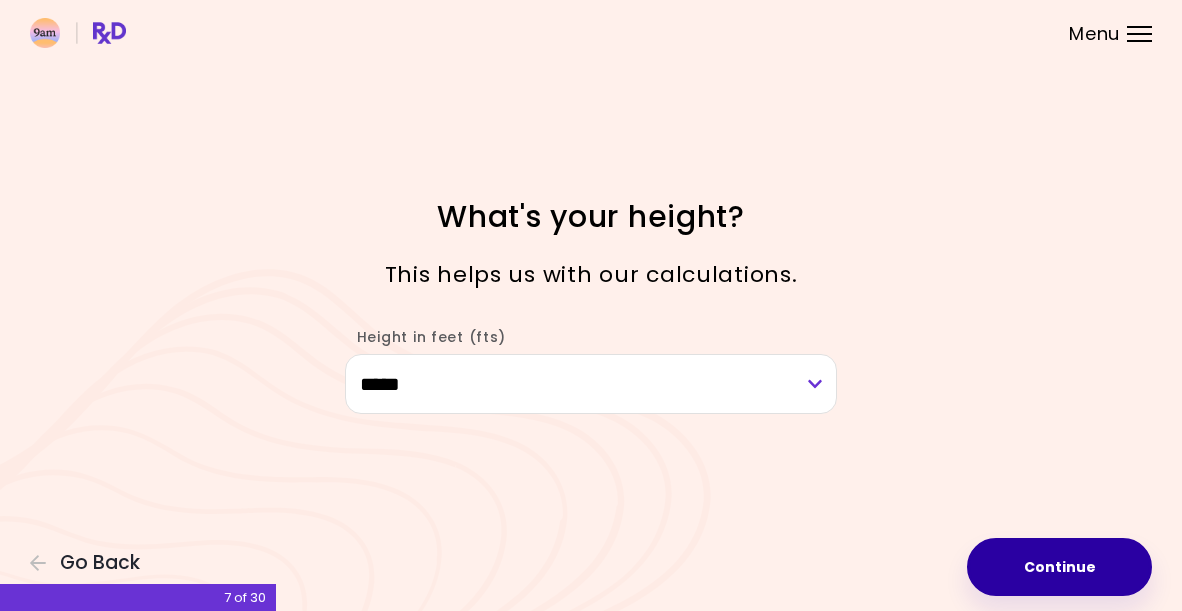 click on "Continue" at bounding box center [1059, 567] 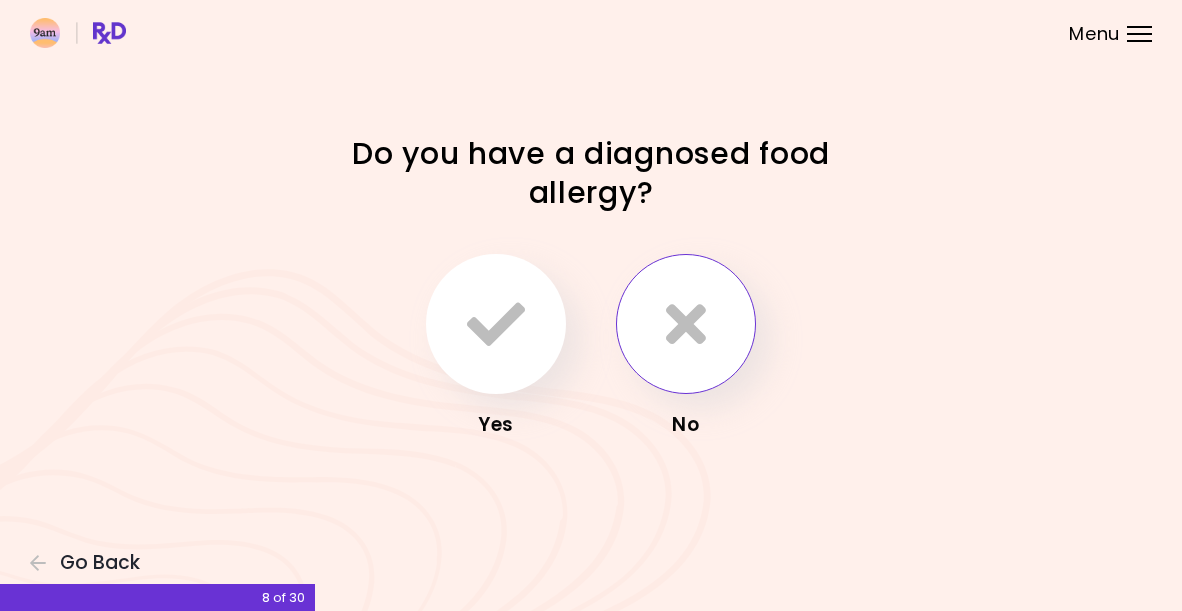 click at bounding box center (686, 324) 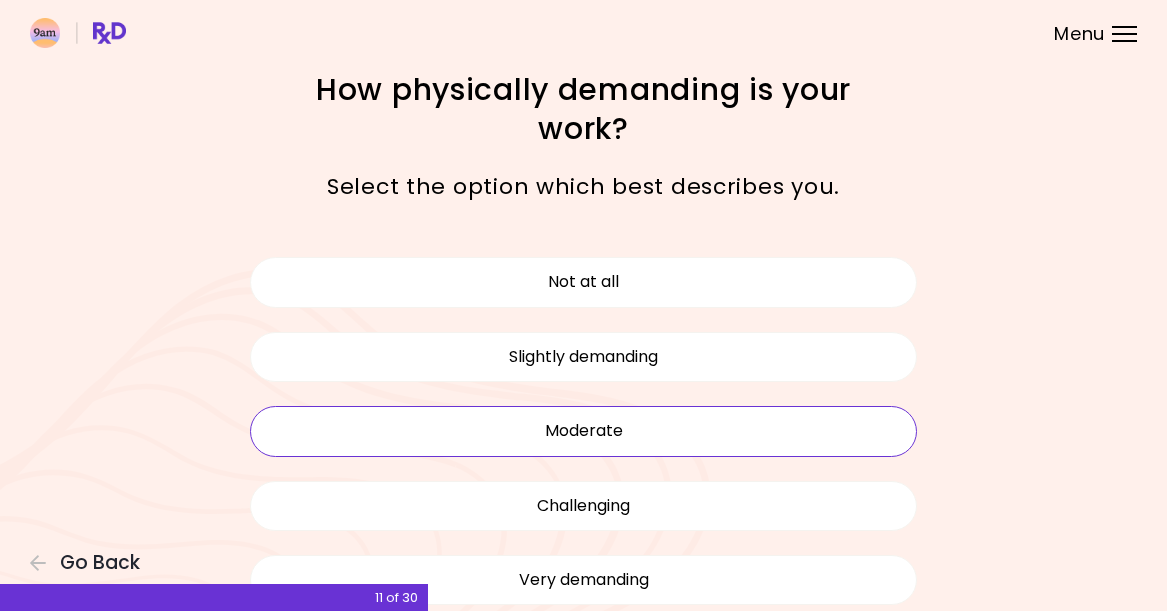 click on "Moderate" at bounding box center (584, 431) 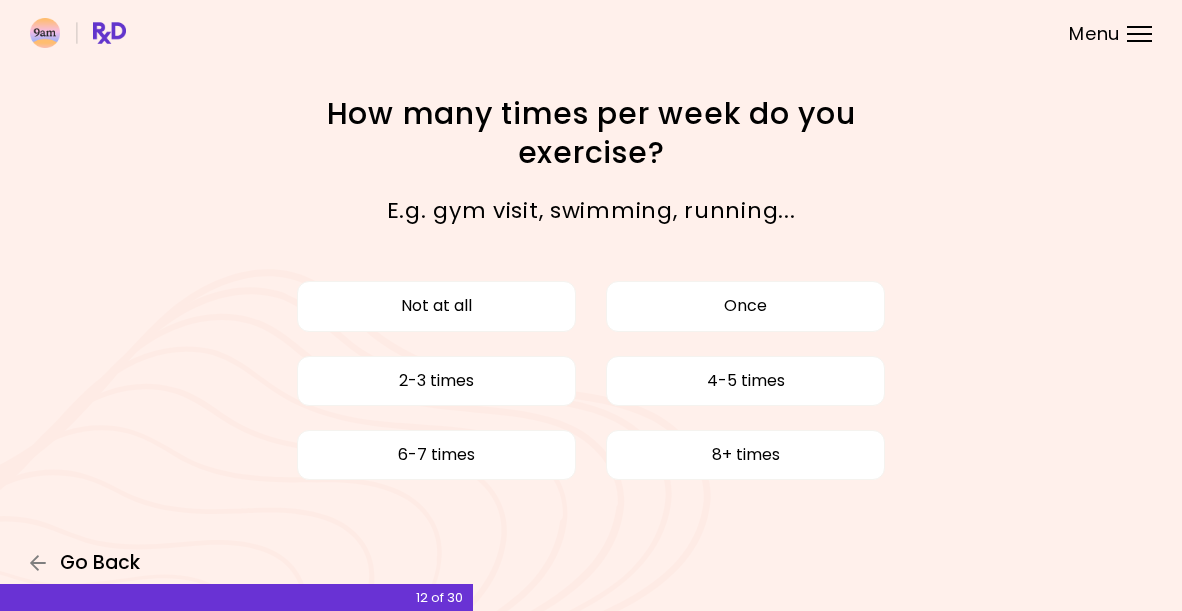click on "Go Back" at bounding box center (100, 563) 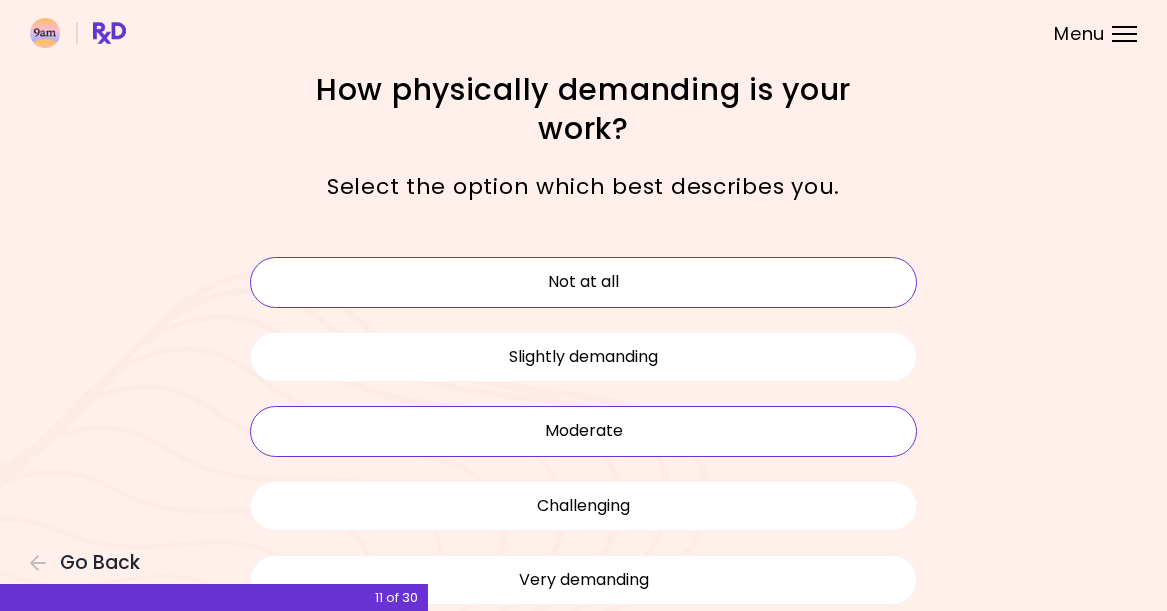 click on "Not at all" at bounding box center [584, 282] 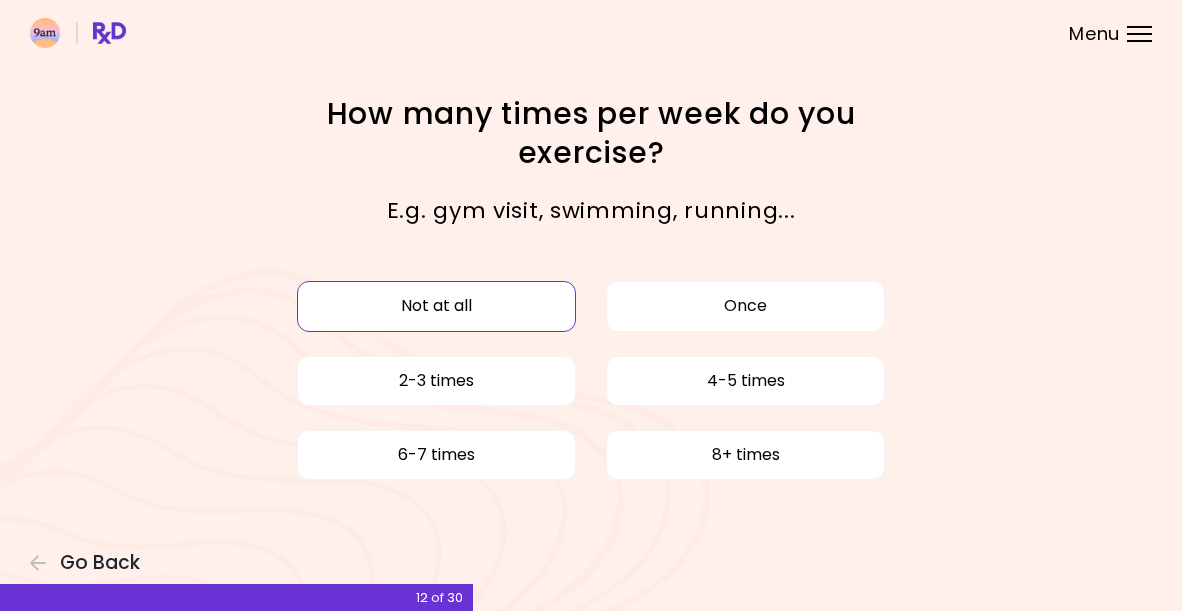 click on "Not at all" at bounding box center (436, 306) 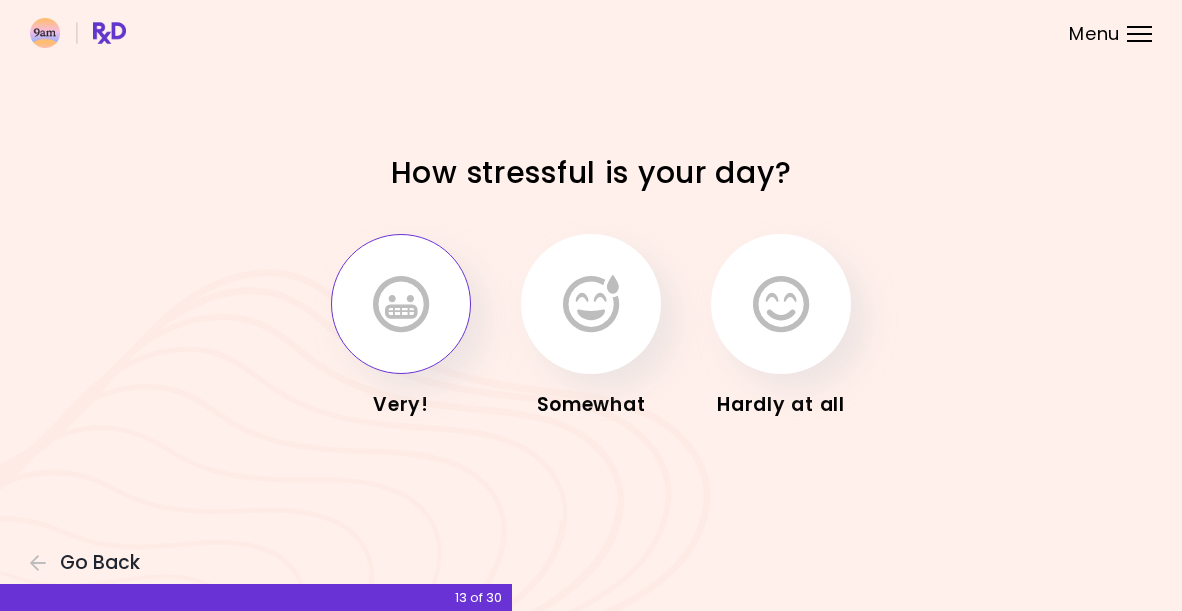 click at bounding box center [401, 304] 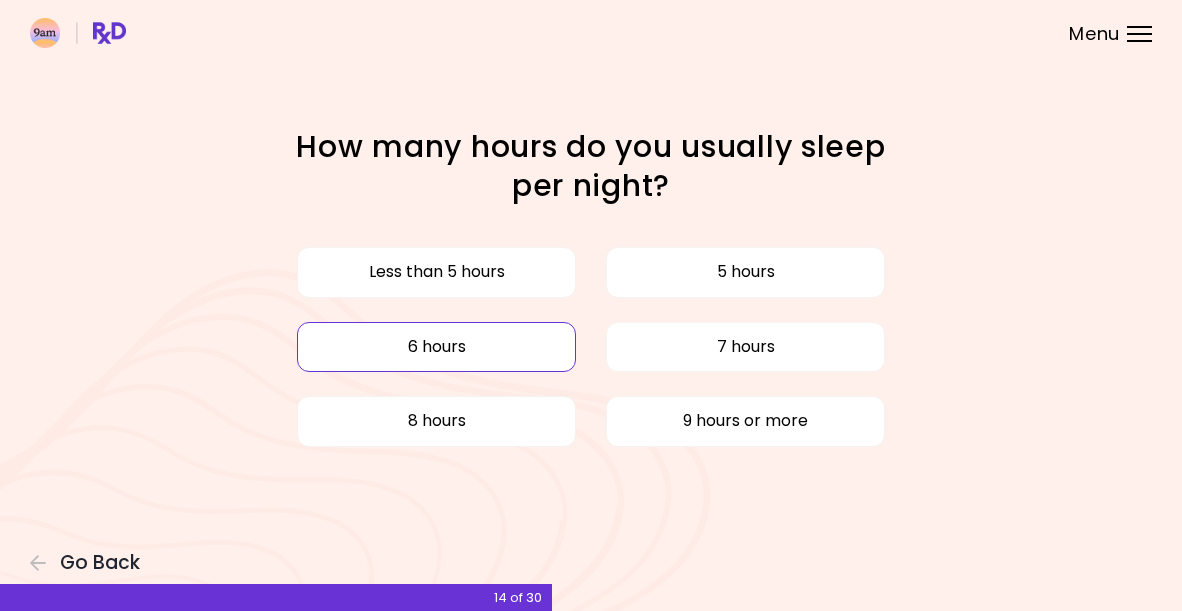 click on "6 hours" at bounding box center [436, 347] 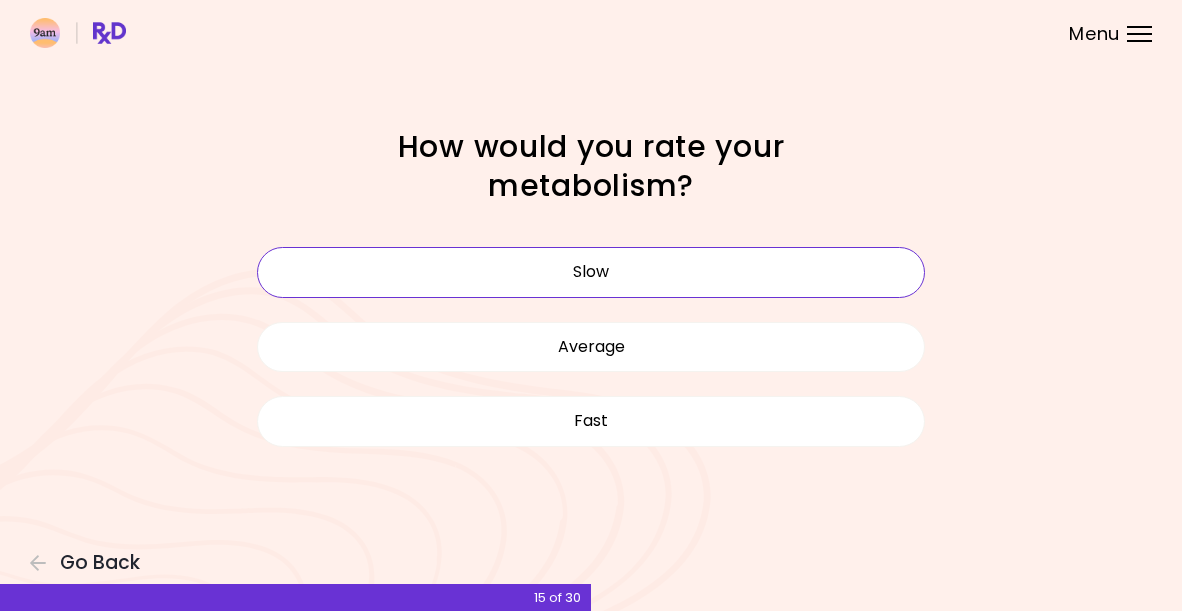 click on "Slow" at bounding box center [591, 272] 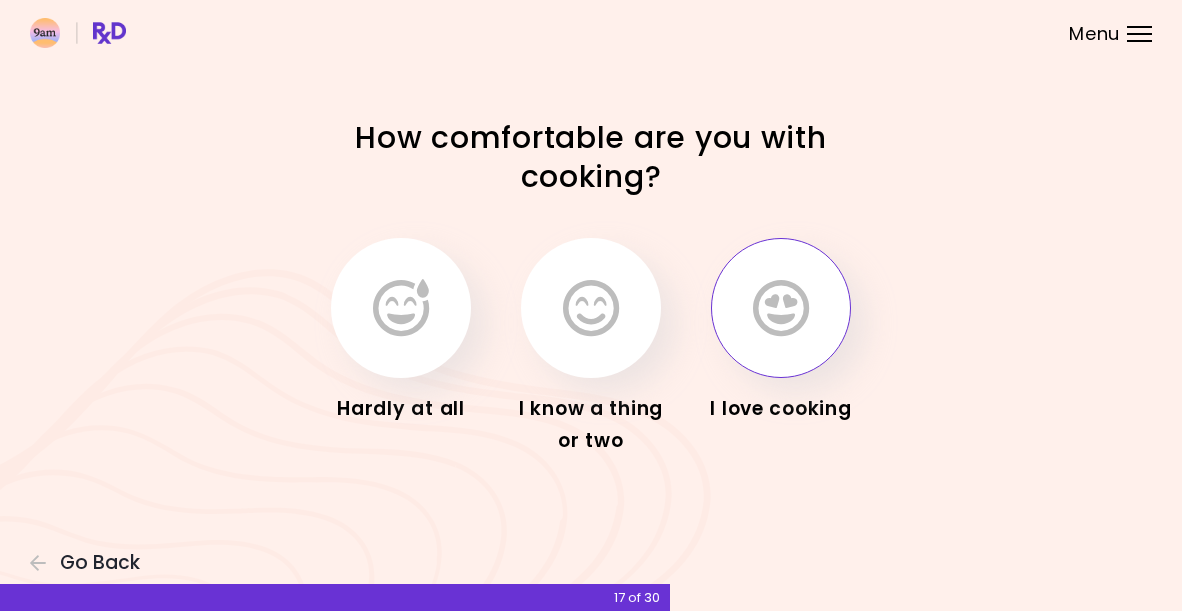 click at bounding box center [781, 308] 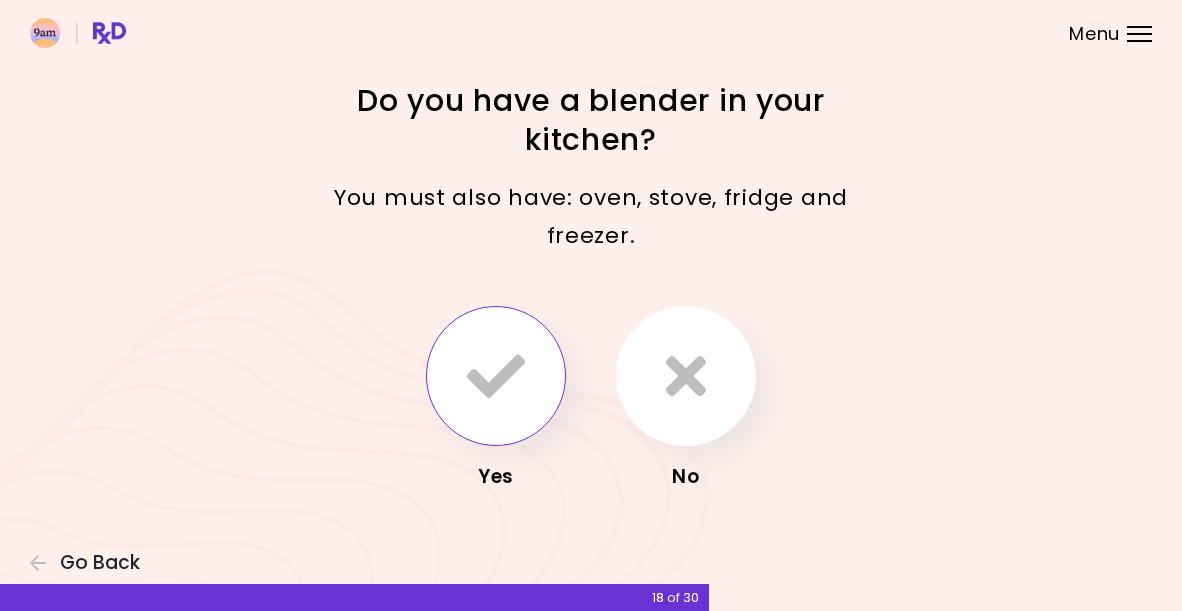 click at bounding box center [496, 376] 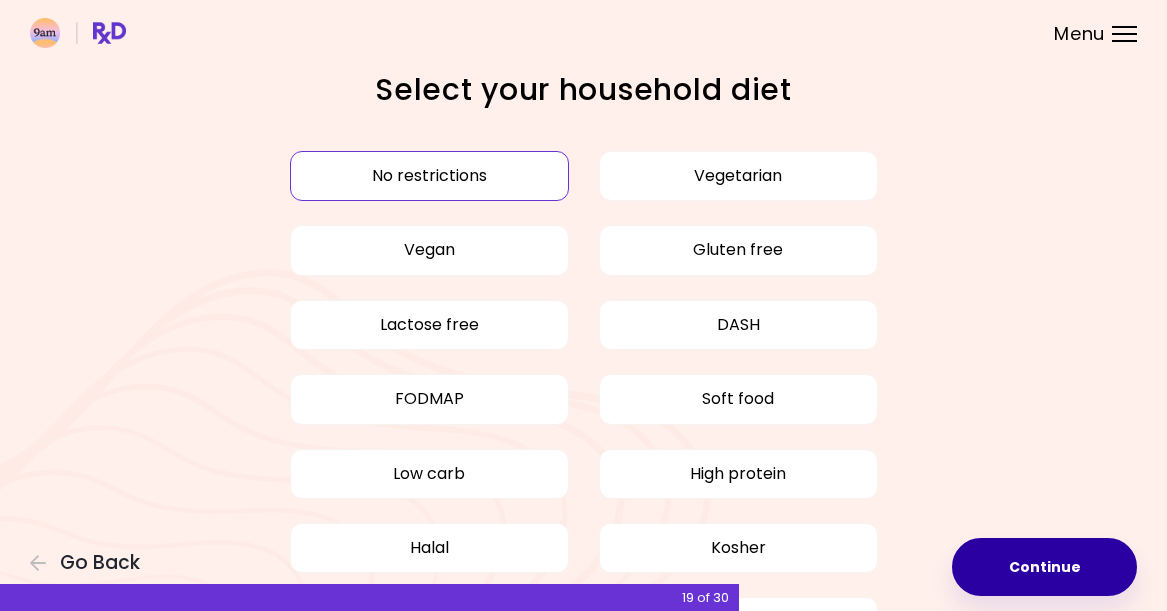 click on "Continue" at bounding box center [1044, 567] 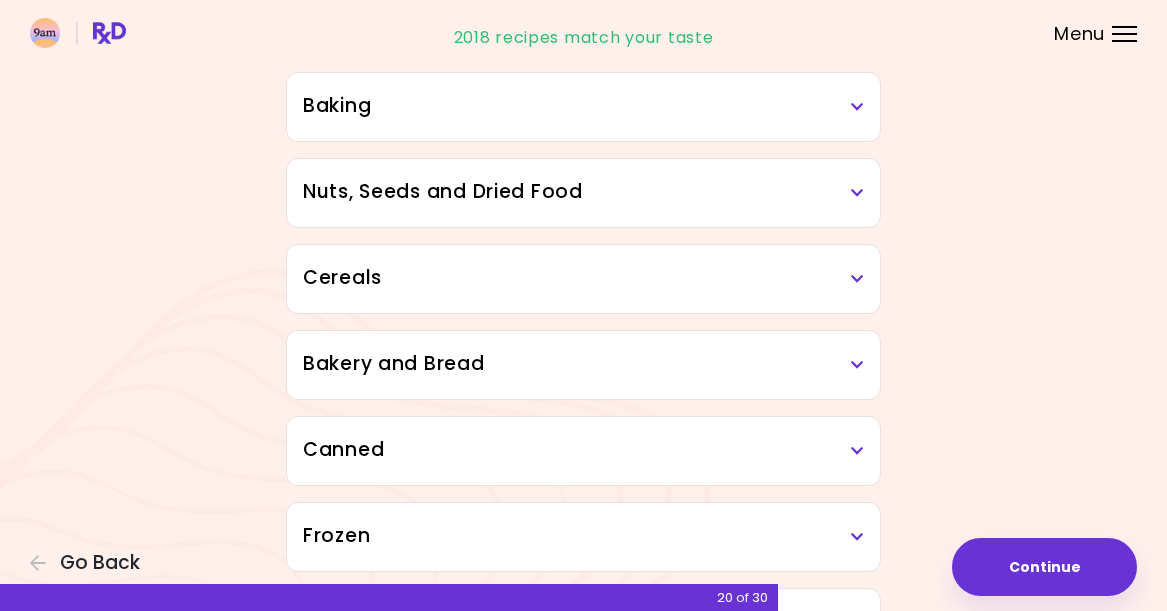 scroll, scrollTop: 1010, scrollLeft: 0, axis: vertical 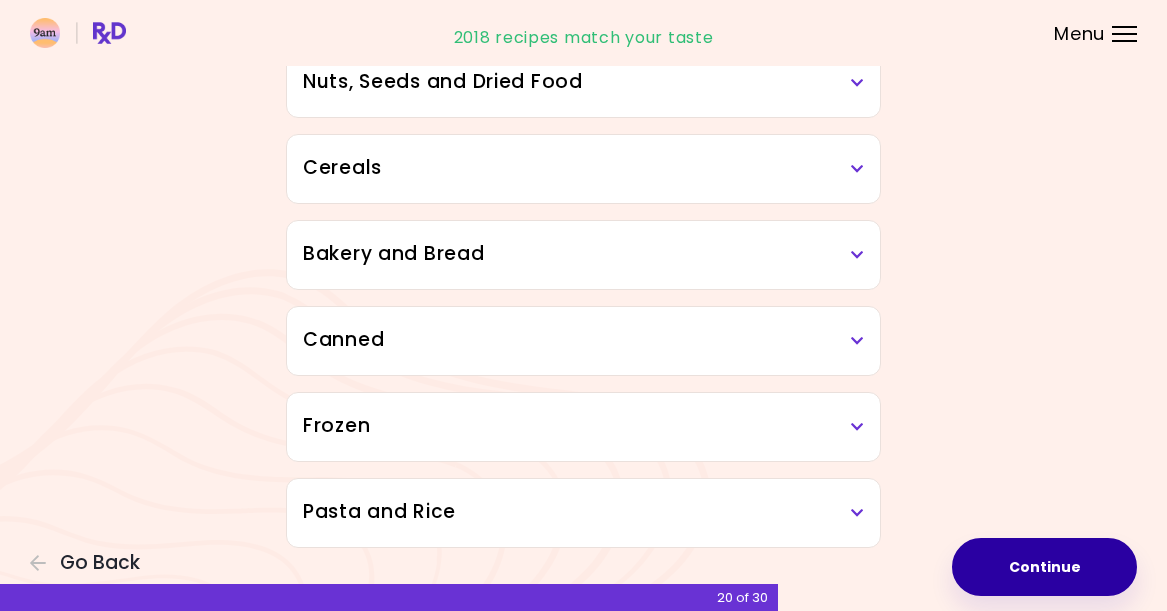 click on "Continue" at bounding box center (1044, 567) 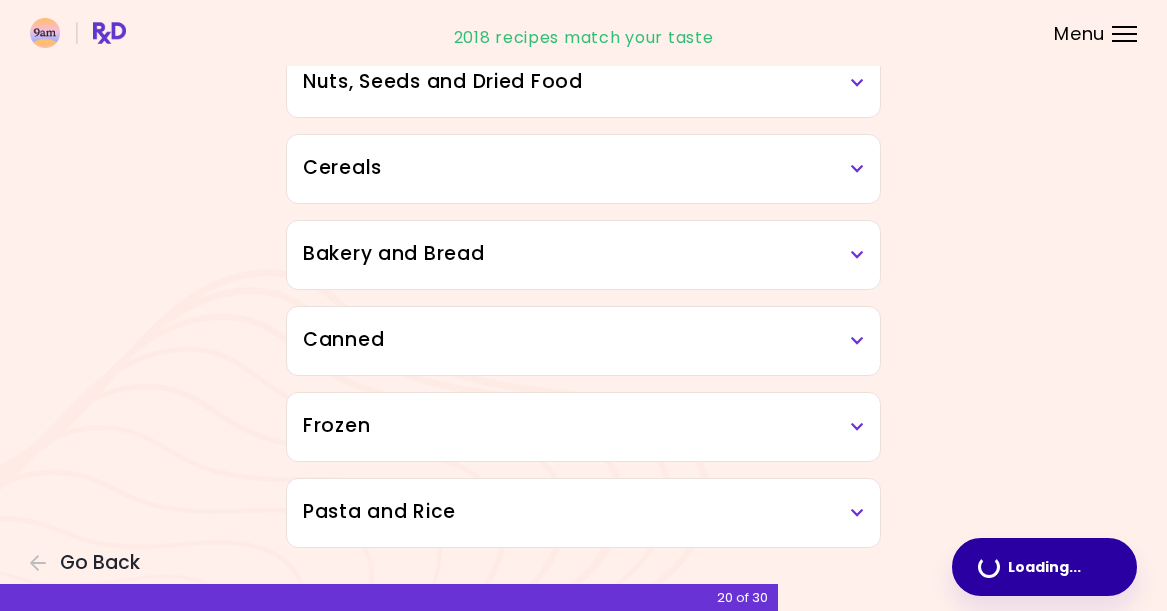 scroll, scrollTop: 0, scrollLeft: 0, axis: both 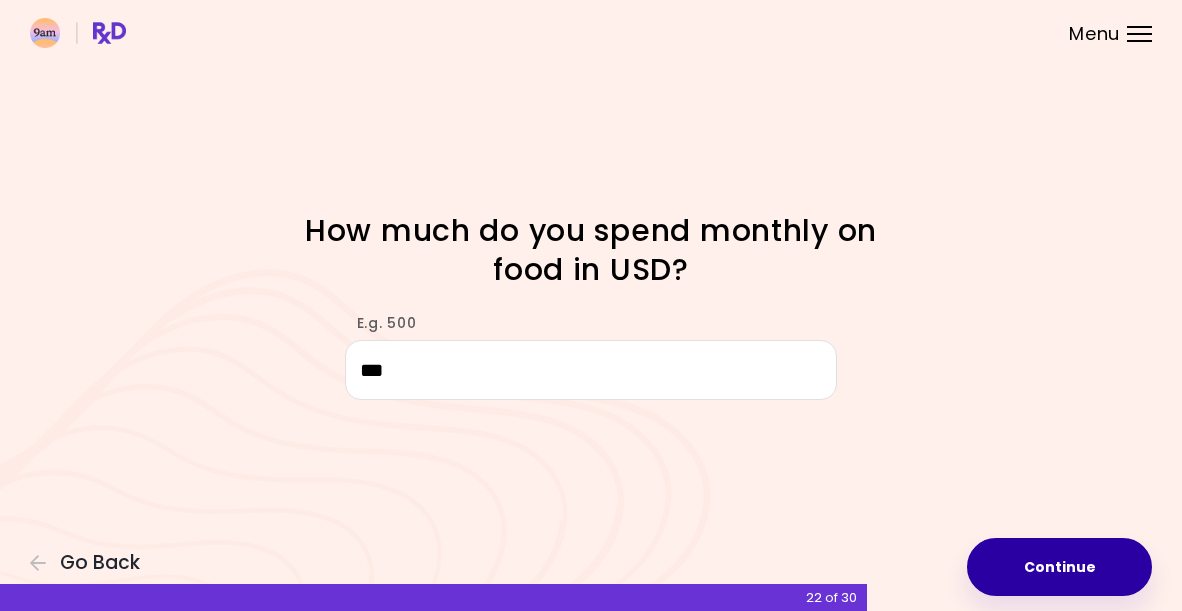 type on "***" 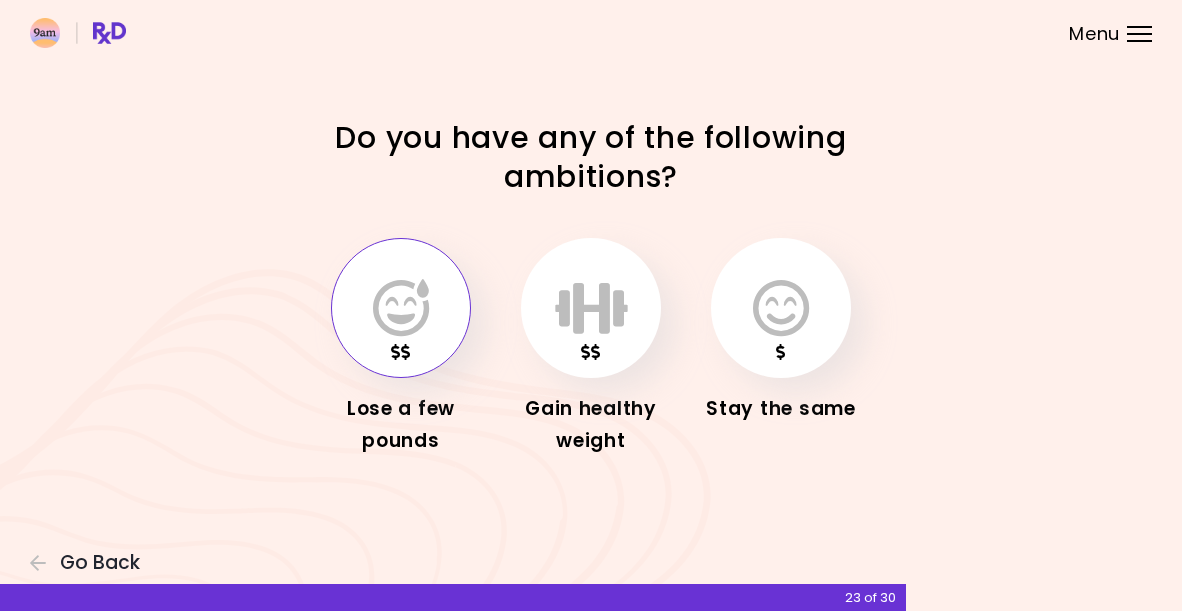 click at bounding box center (401, 308) 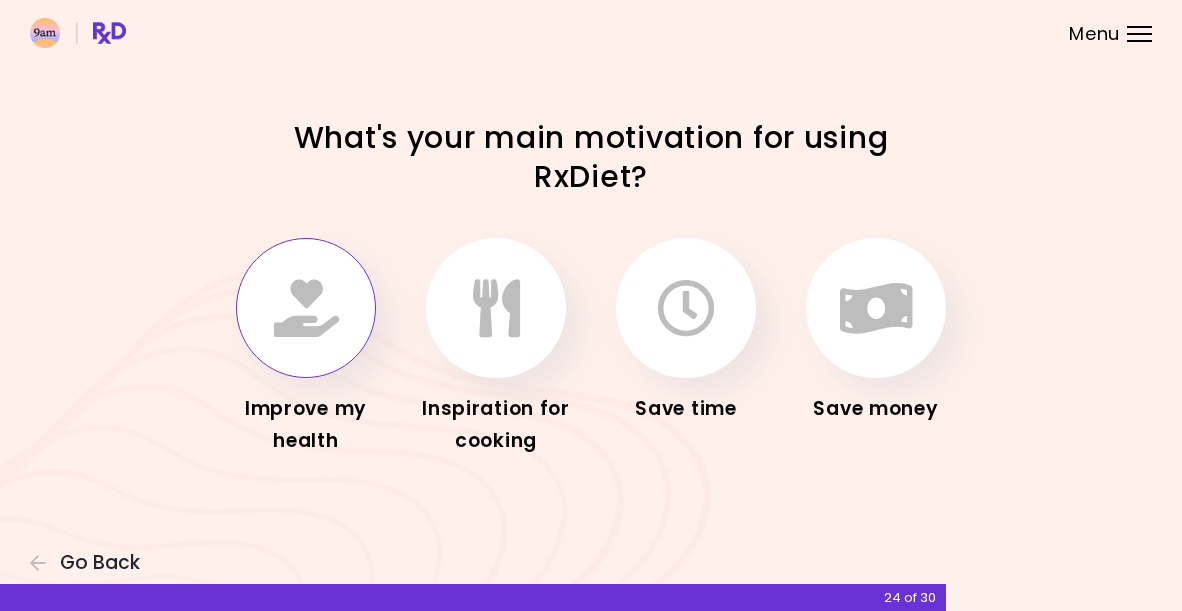 click at bounding box center (306, 308) 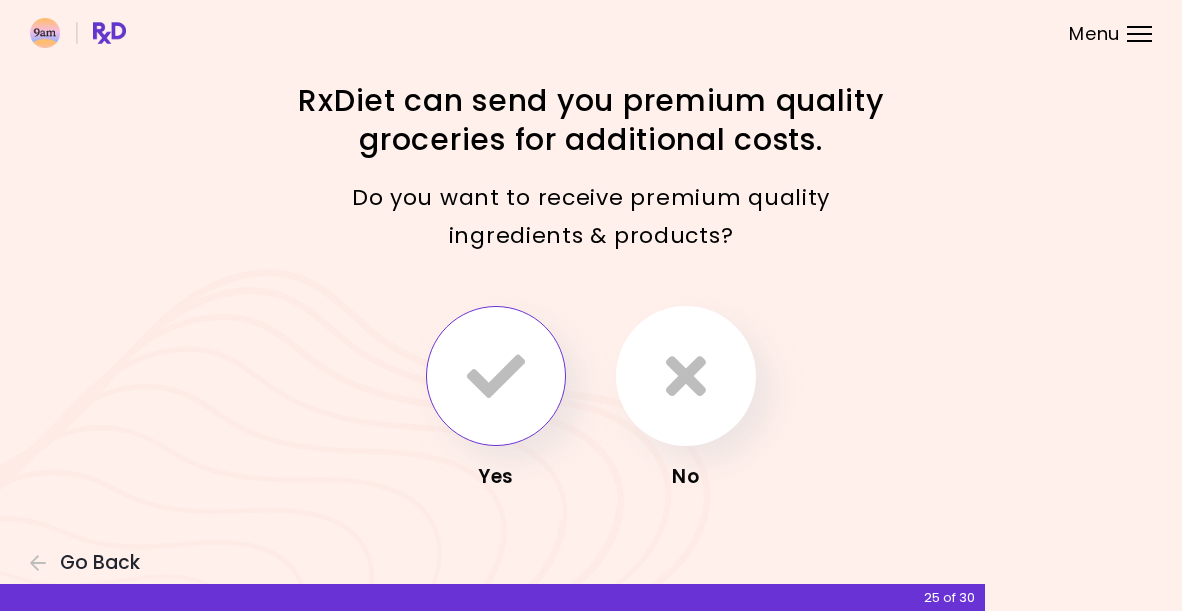 click at bounding box center [496, 376] 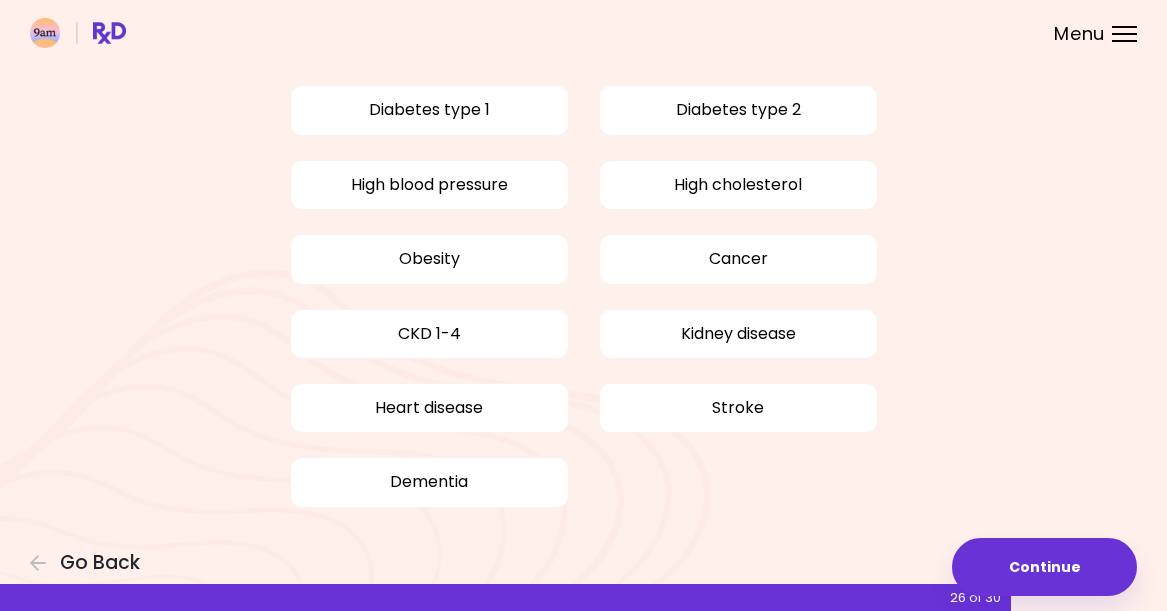 scroll, scrollTop: 173, scrollLeft: 0, axis: vertical 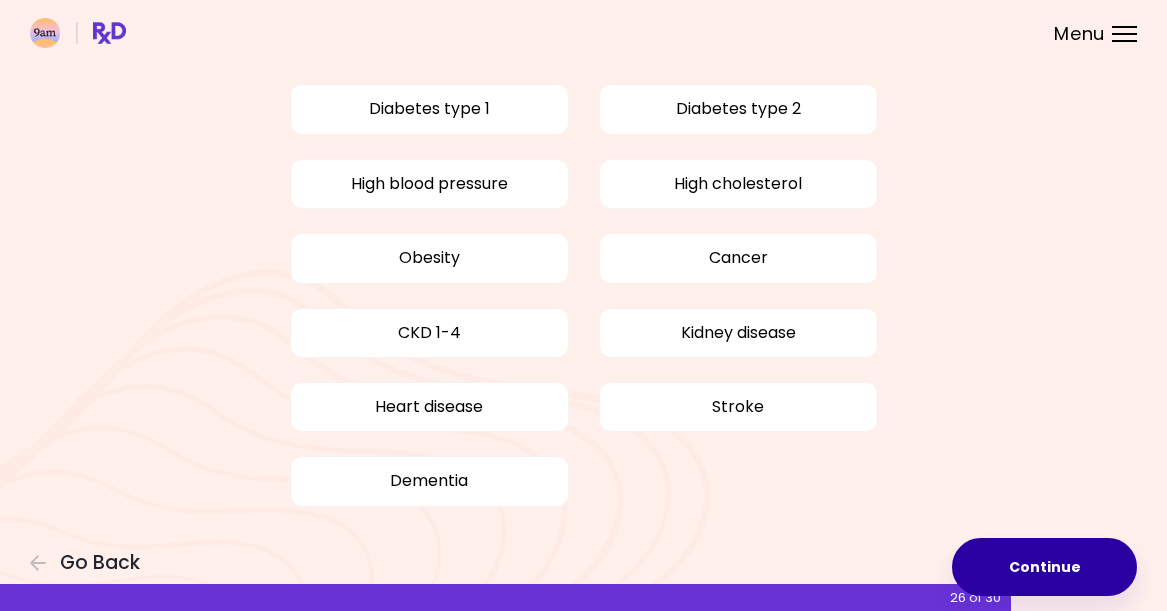 click on "Continue" at bounding box center (1044, 567) 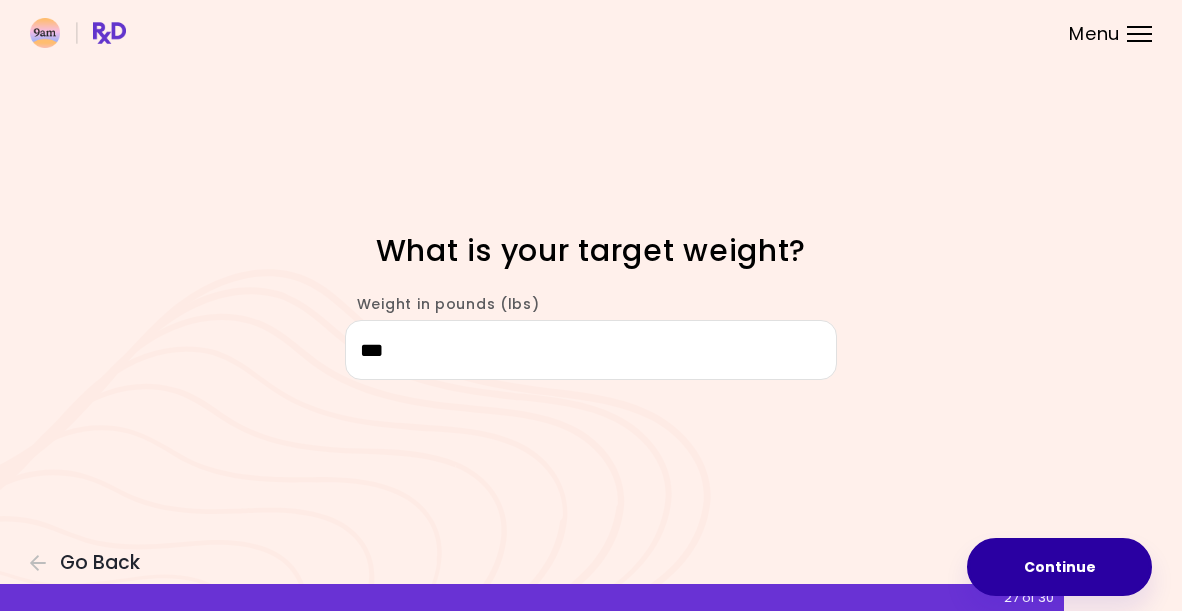 type on "***" 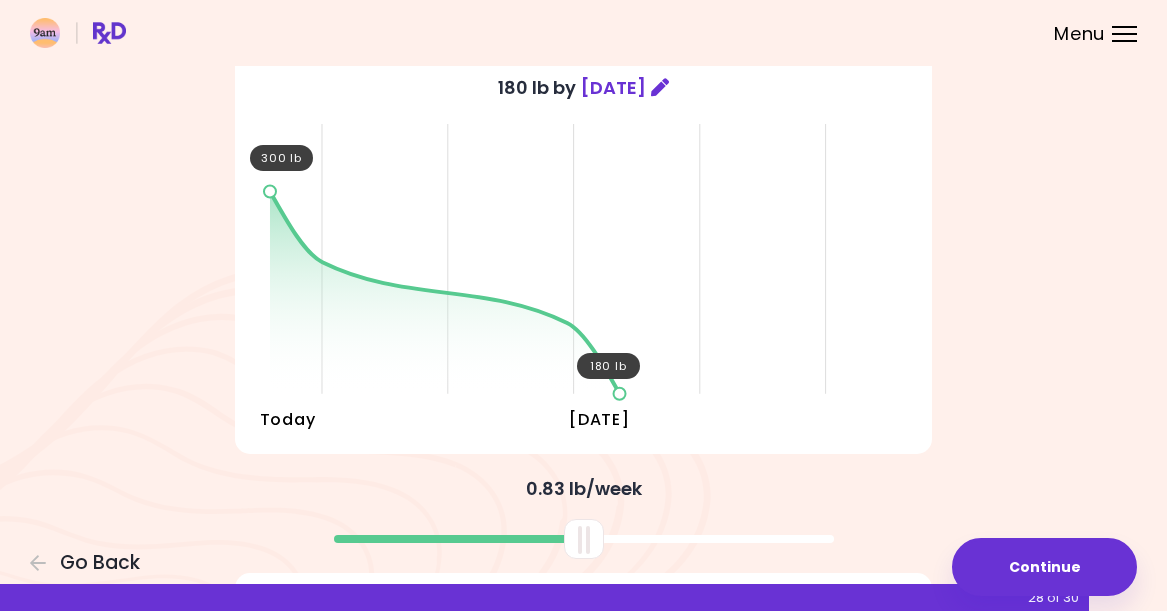 scroll, scrollTop: 200, scrollLeft: 0, axis: vertical 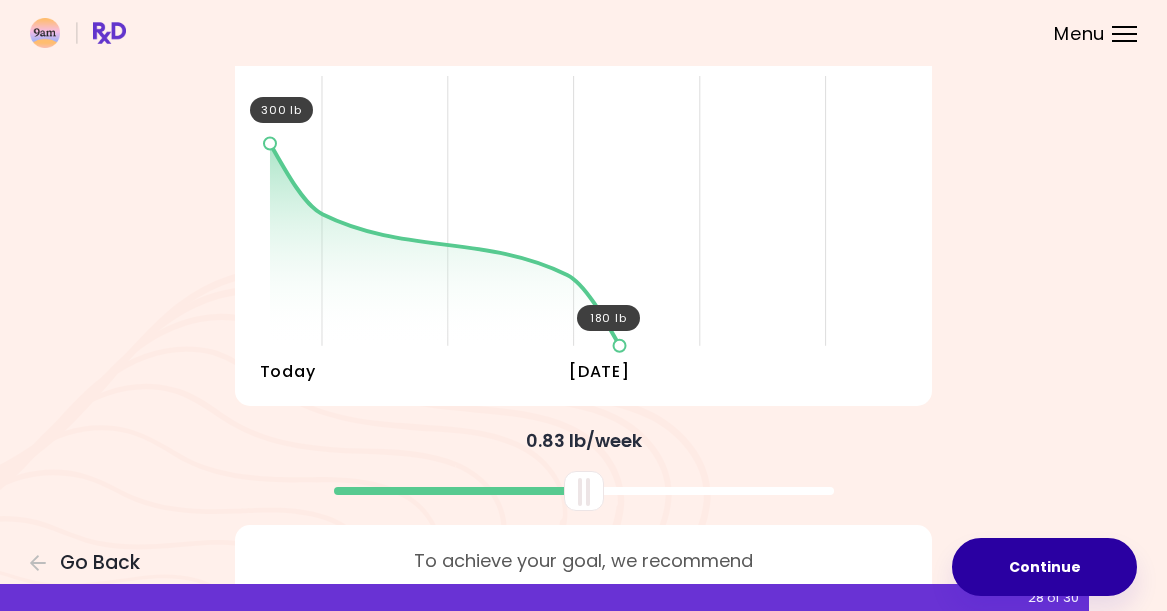 click on "Continue" at bounding box center [1044, 567] 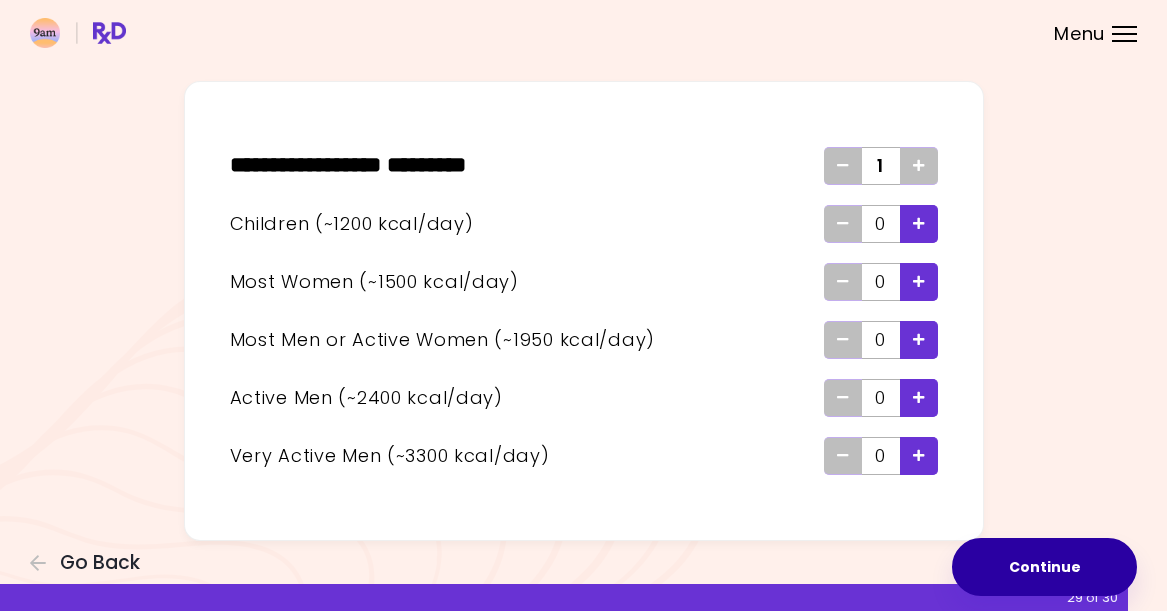 scroll, scrollTop: 0, scrollLeft: 0, axis: both 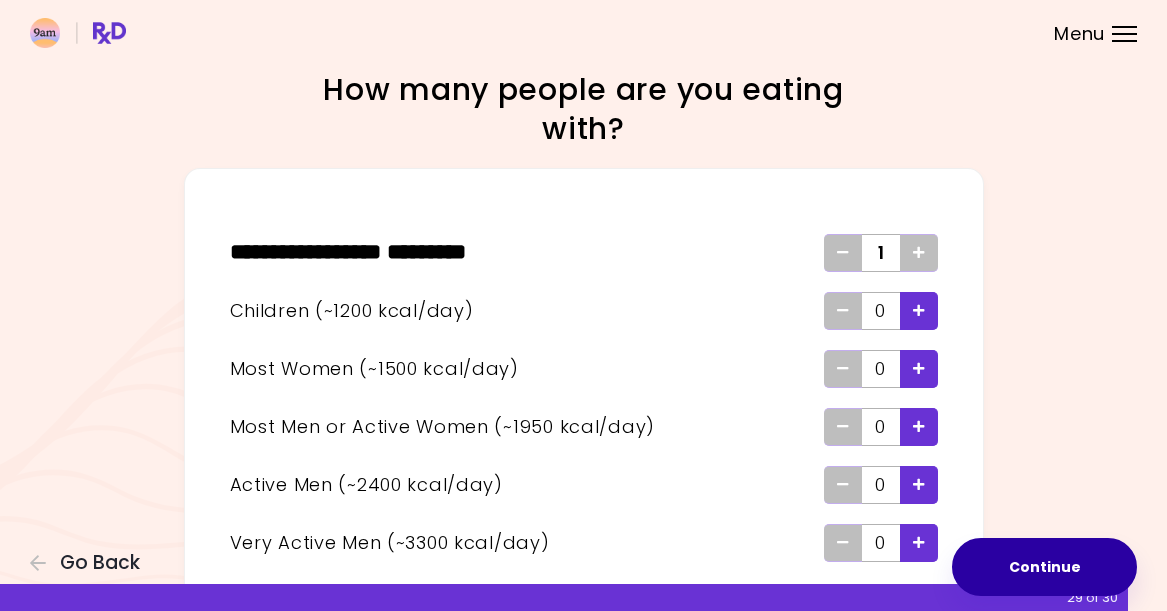 click on "Continue" at bounding box center (1044, 567) 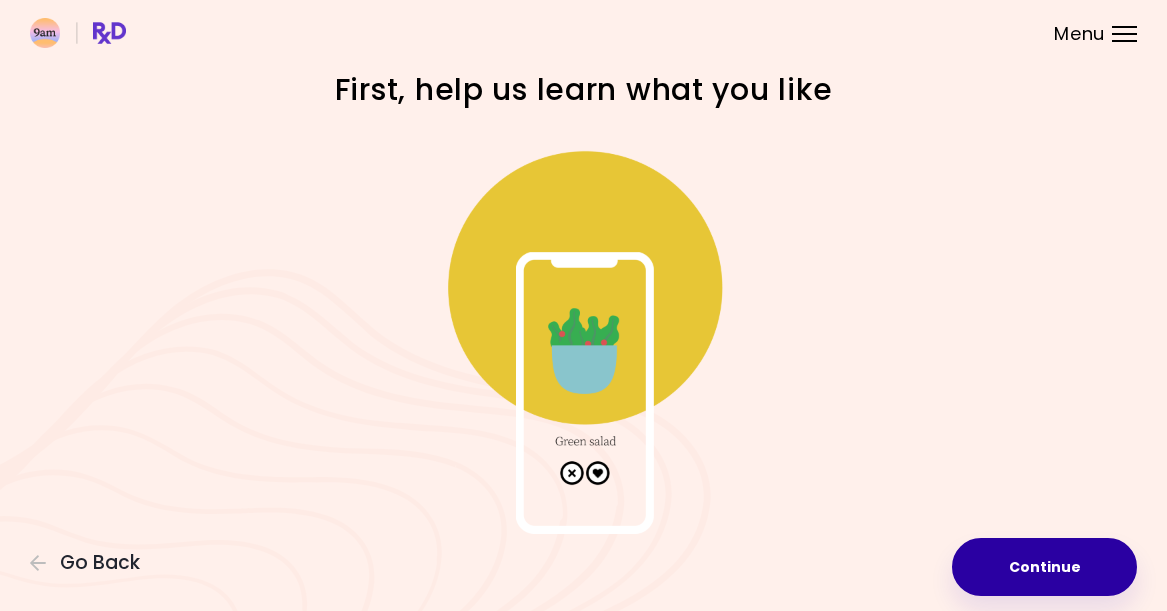 click on "Continue" at bounding box center (1044, 567) 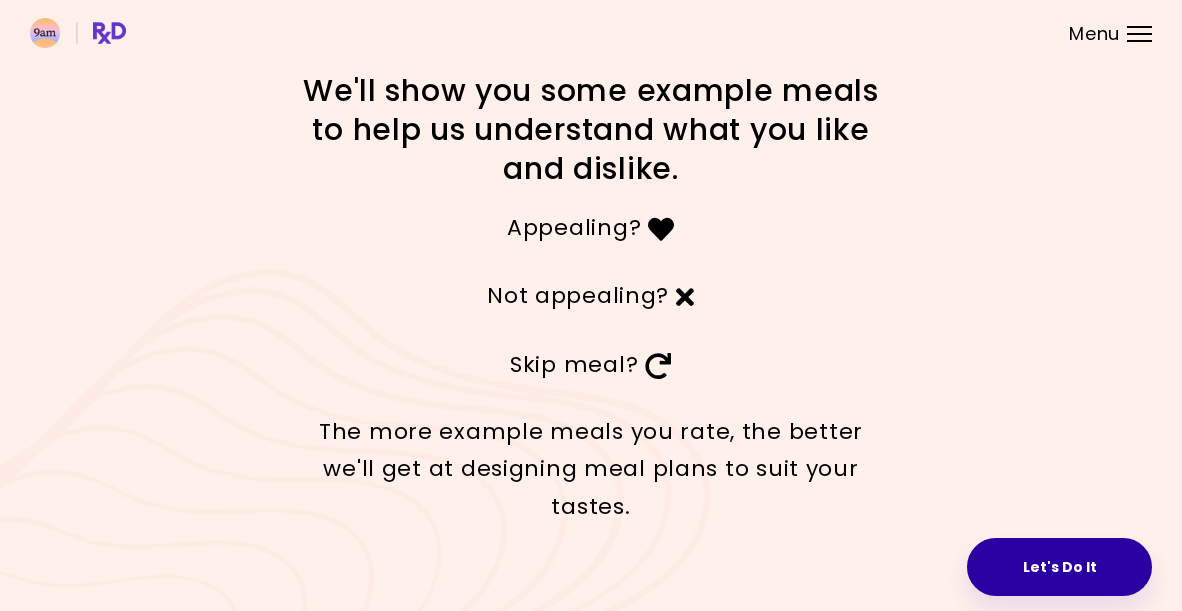 click on "Let's Do It" at bounding box center (1059, 567) 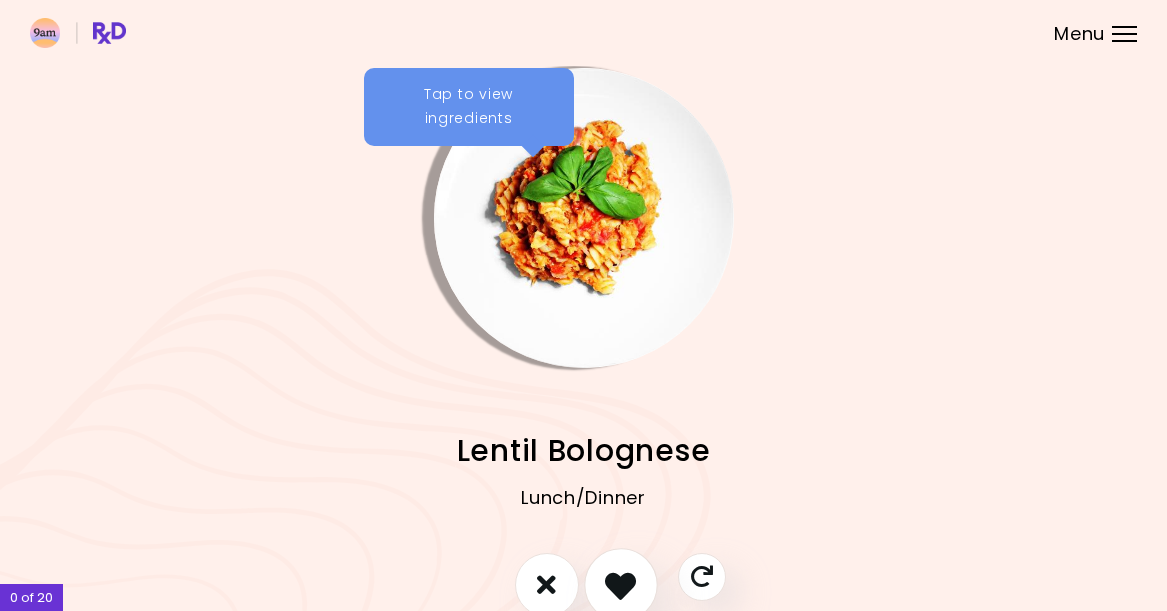 click at bounding box center [620, 584] 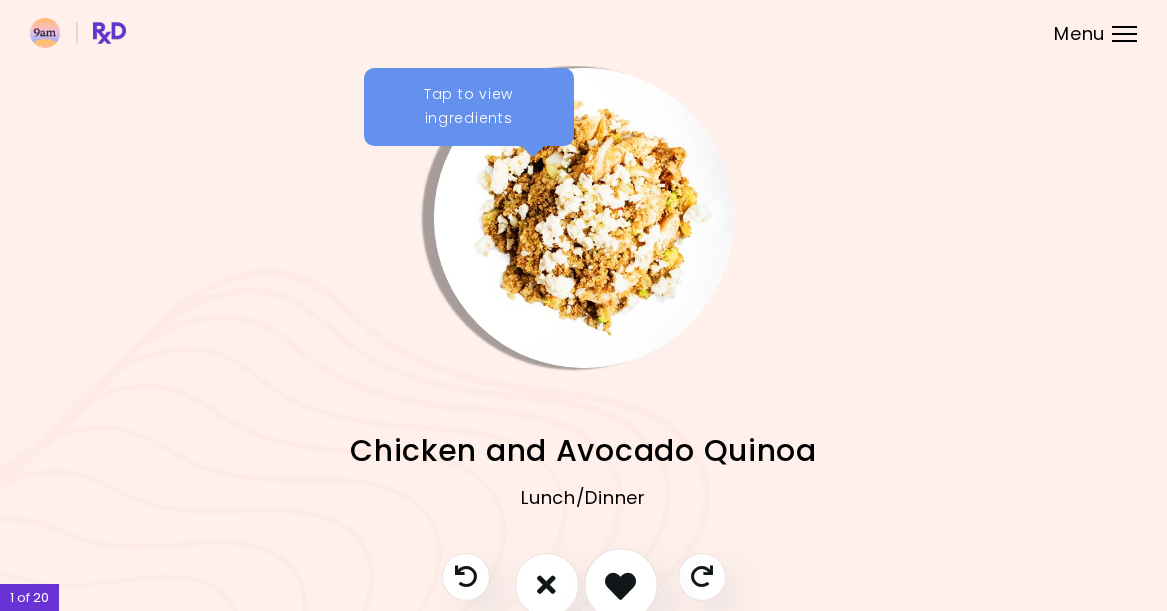 click at bounding box center [620, 584] 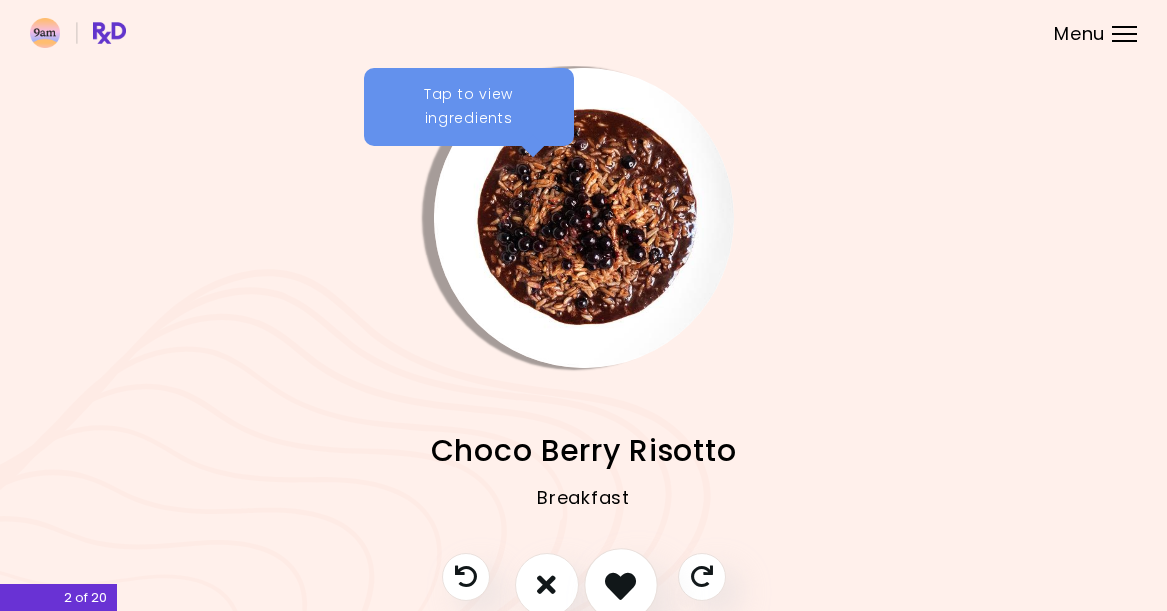 click at bounding box center (620, 584) 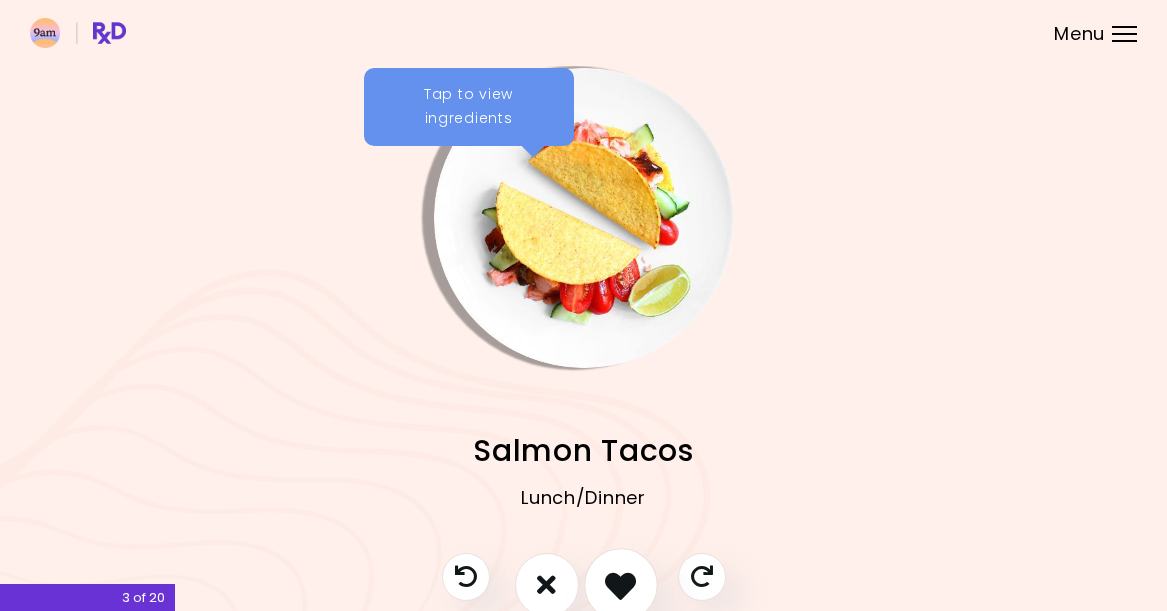 click at bounding box center [620, 584] 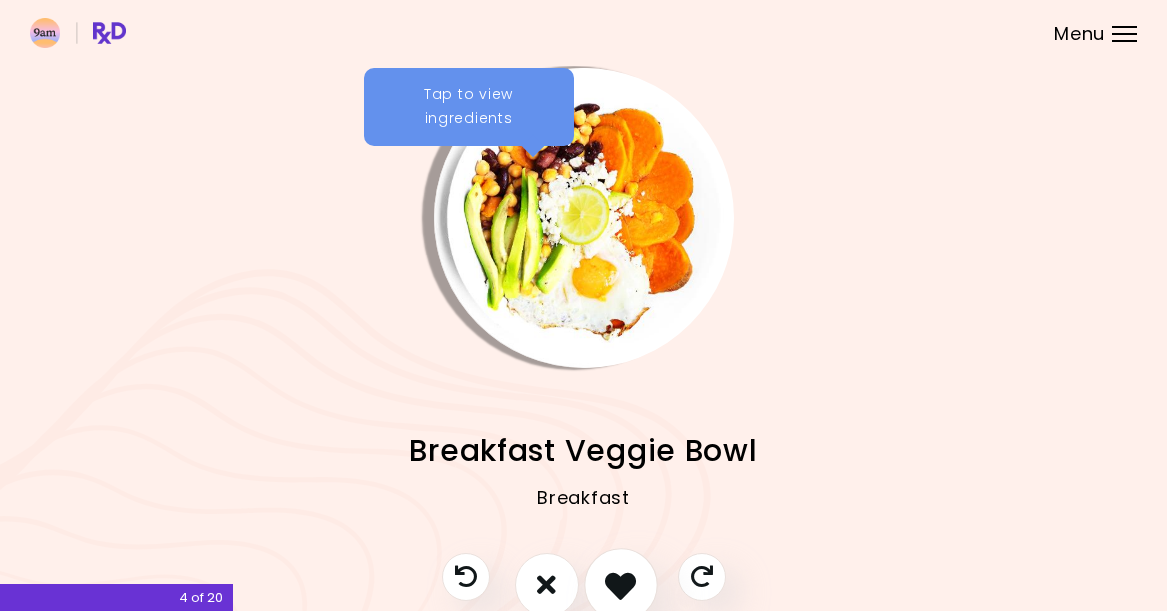 click at bounding box center [620, 584] 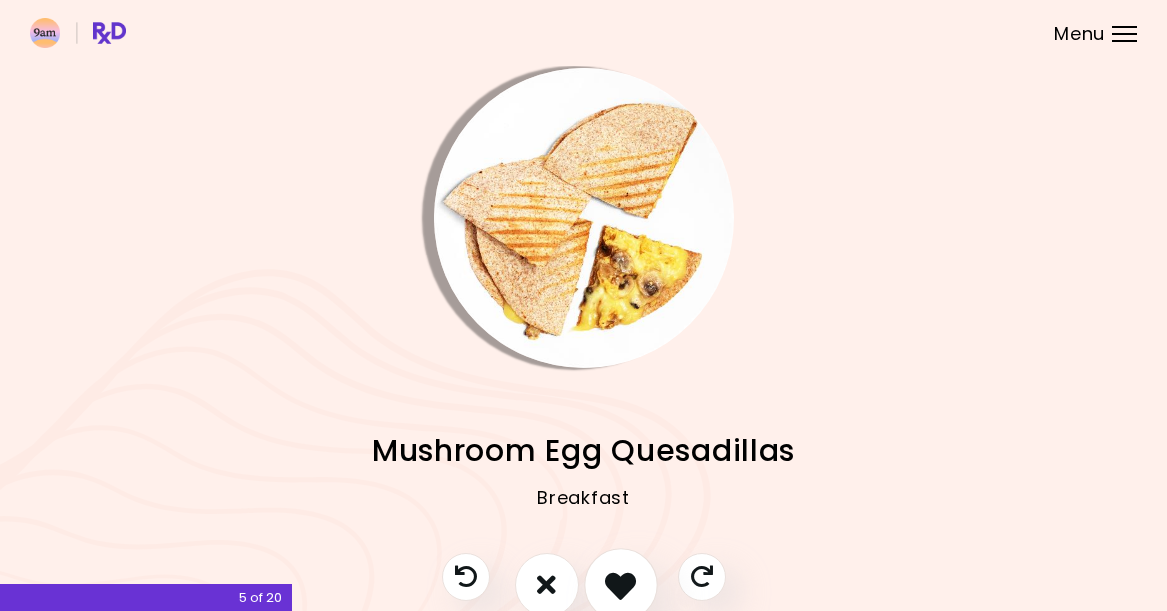 click at bounding box center (620, 584) 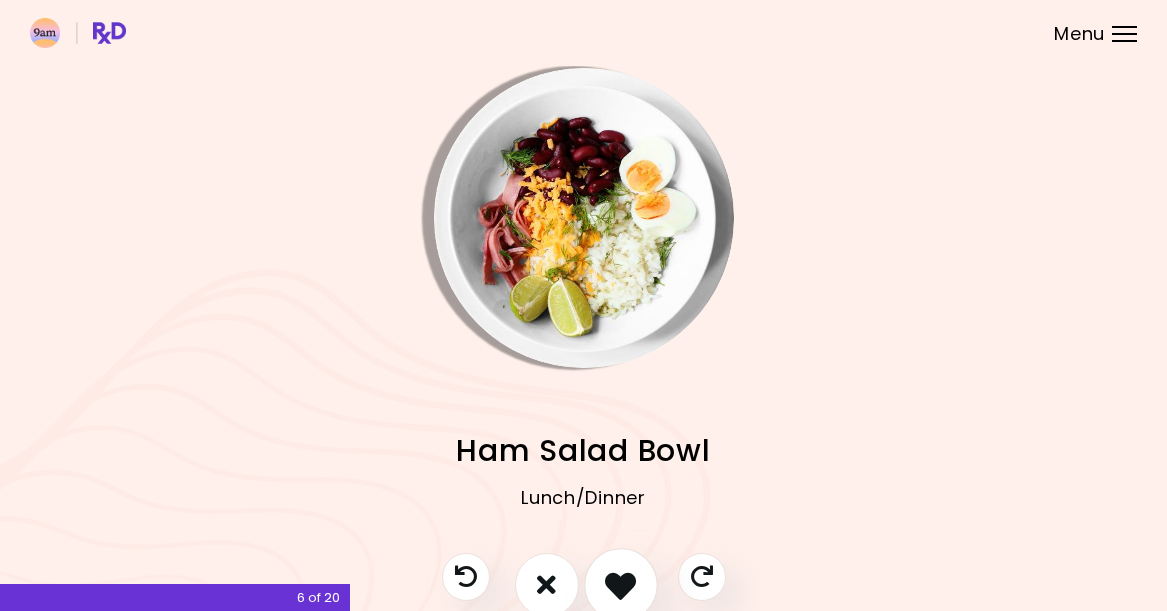 click at bounding box center (620, 584) 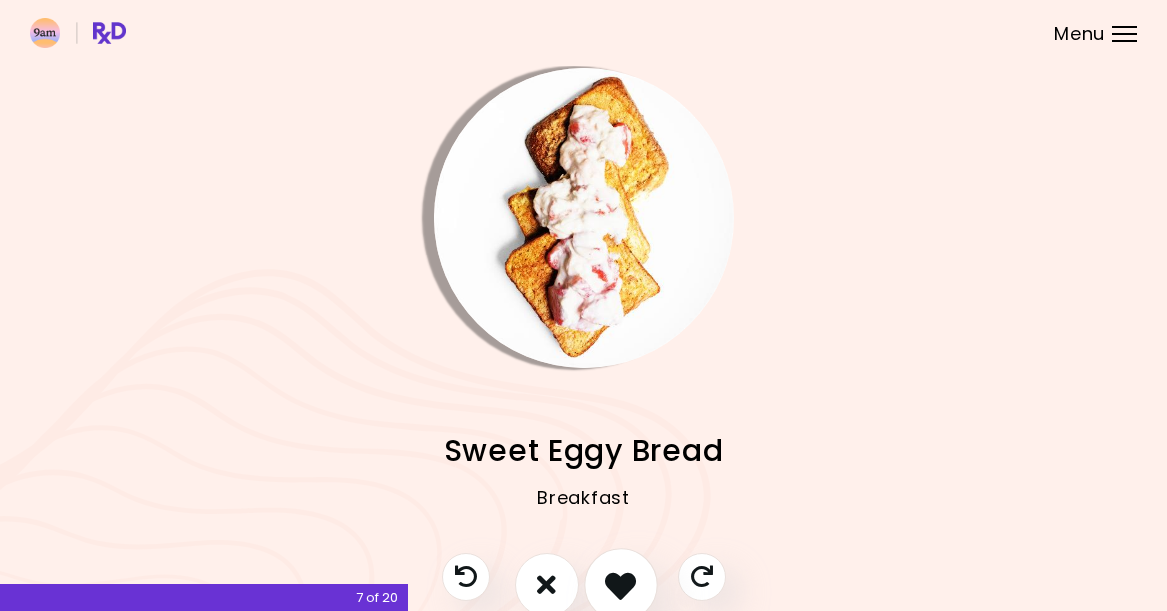 click at bounding box center [620, 584] 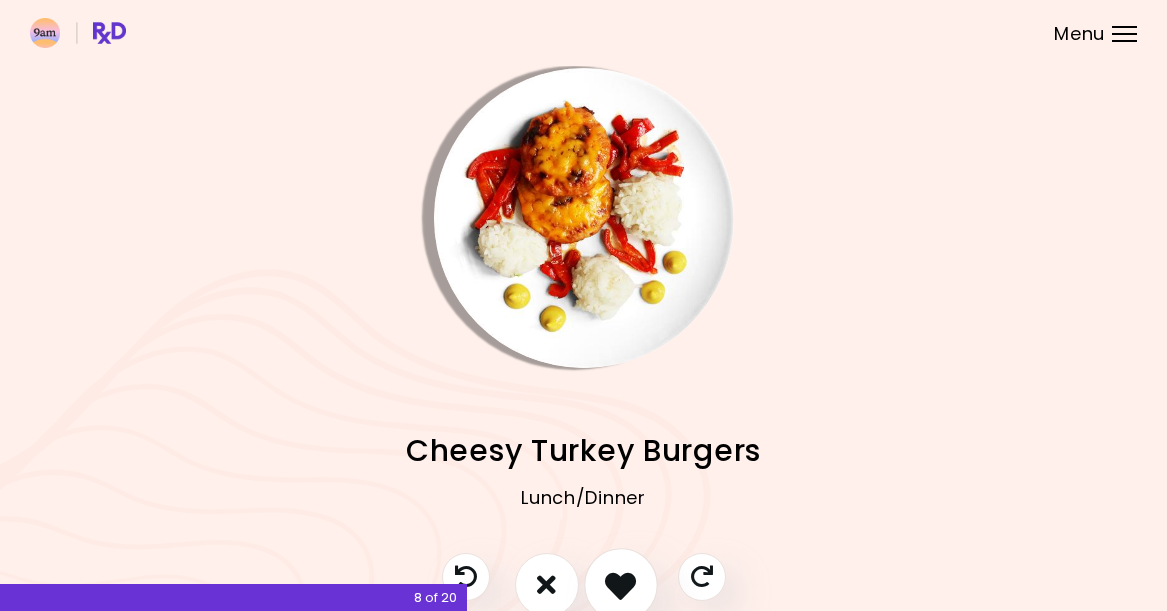 click at bounding box center [620, 584] 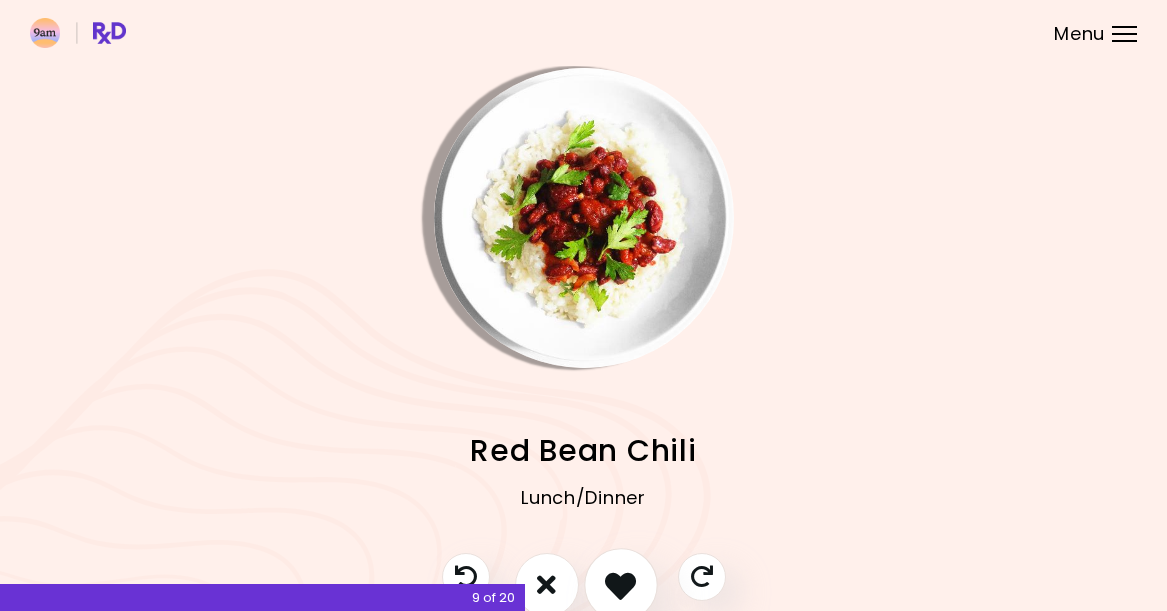 click at bounding box center [620, 584] 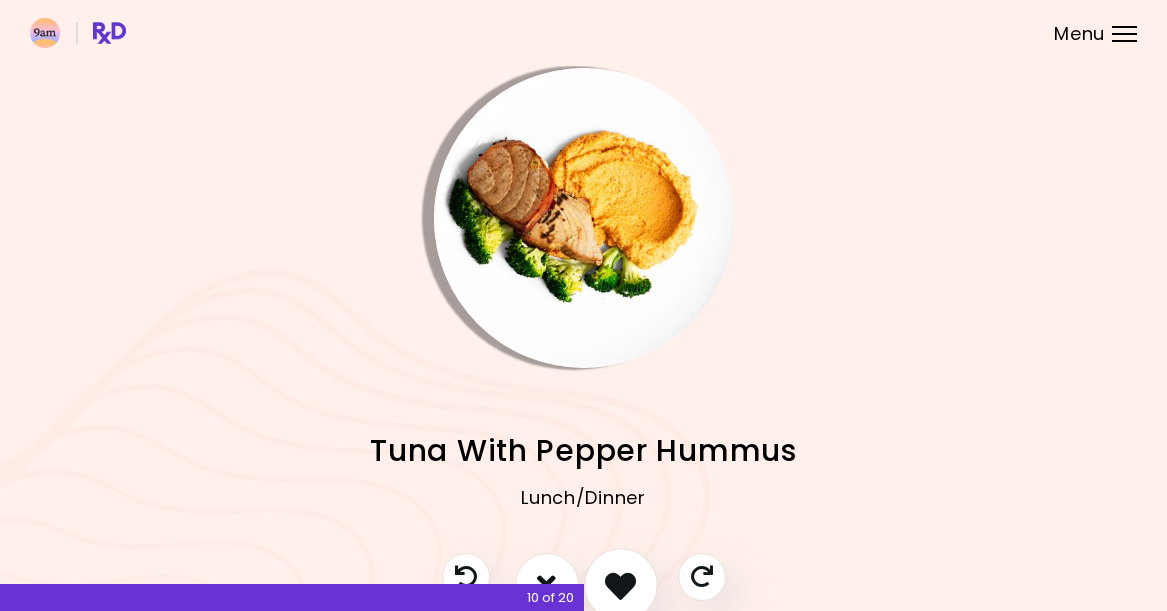 click at bounding box center [620, 584] 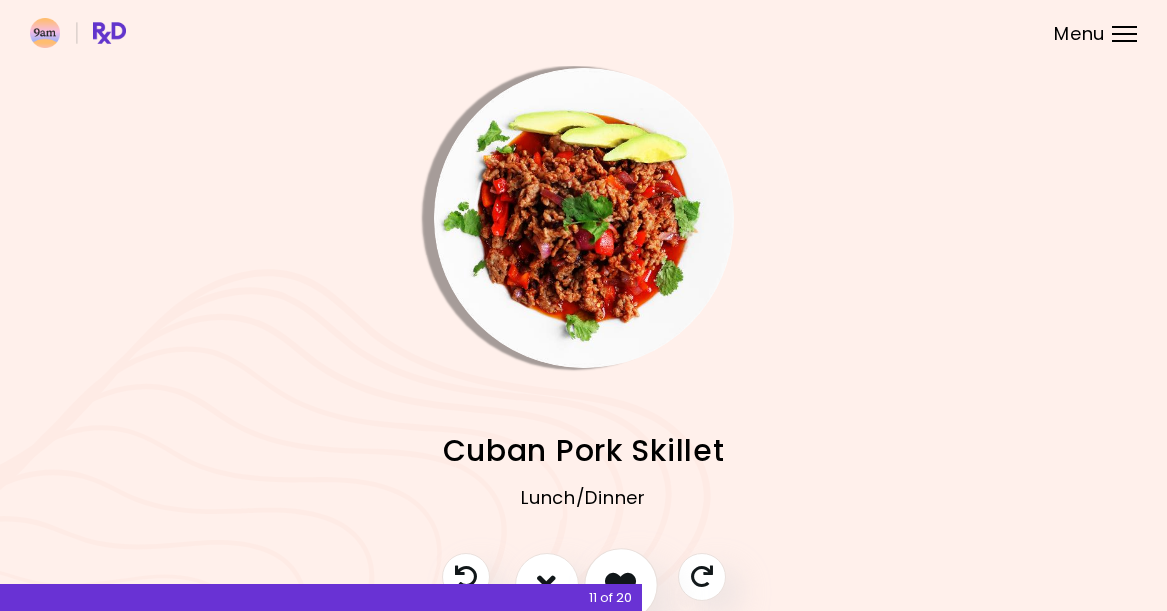 click at bounding box center [620, 584] 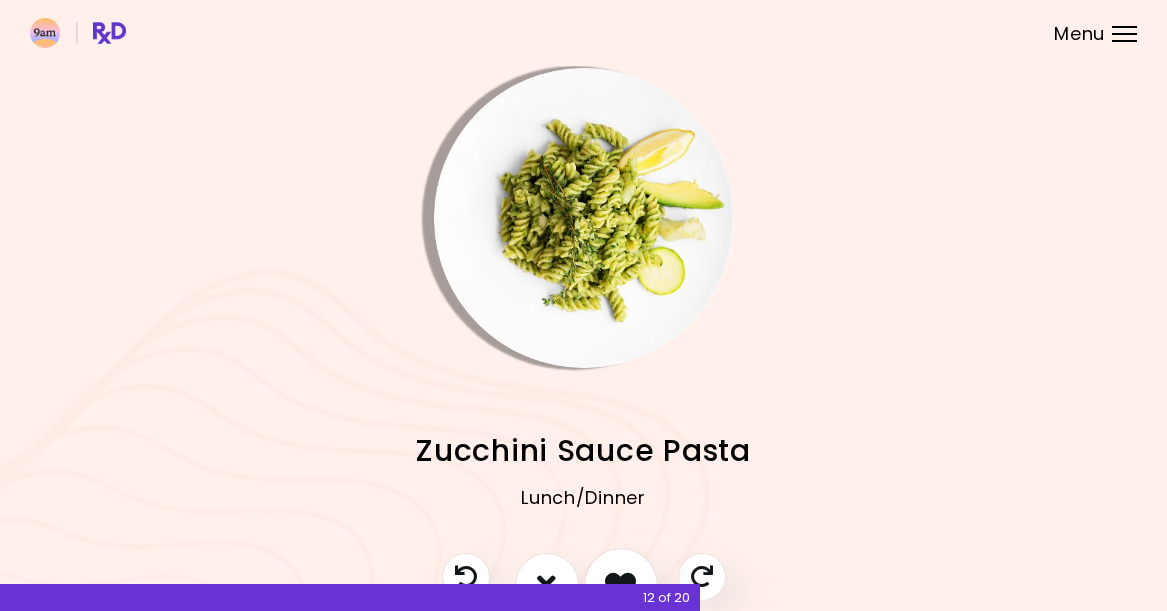 click at bounding box center (620, 584) 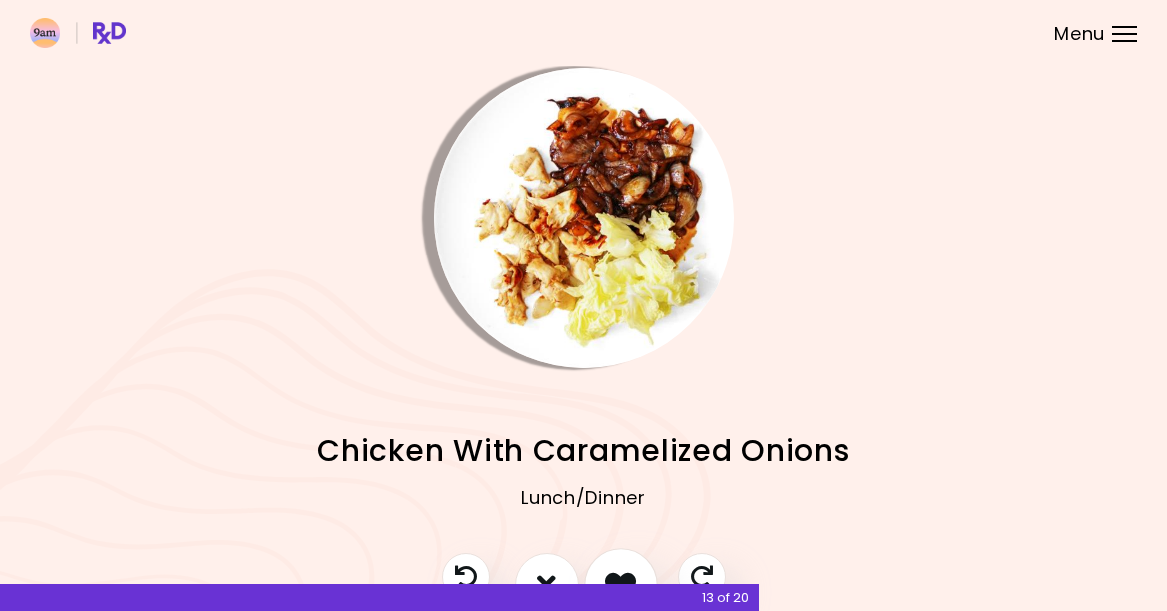 click at bounding box center [620, 584] 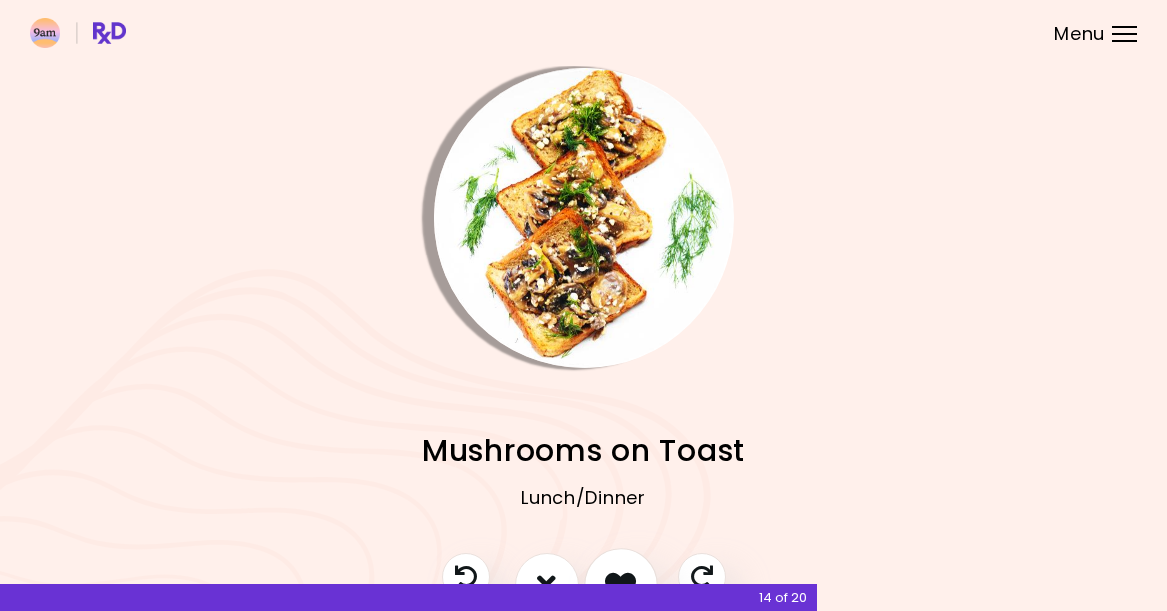 click at bounding box center (620, 584) 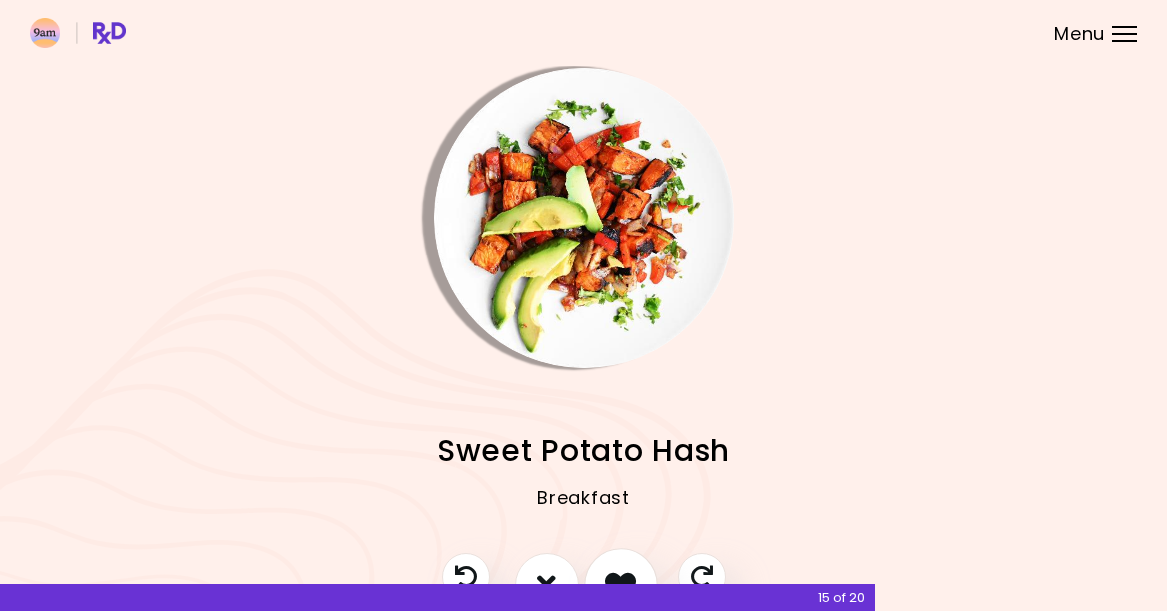 click at bounding box center [620, 584] 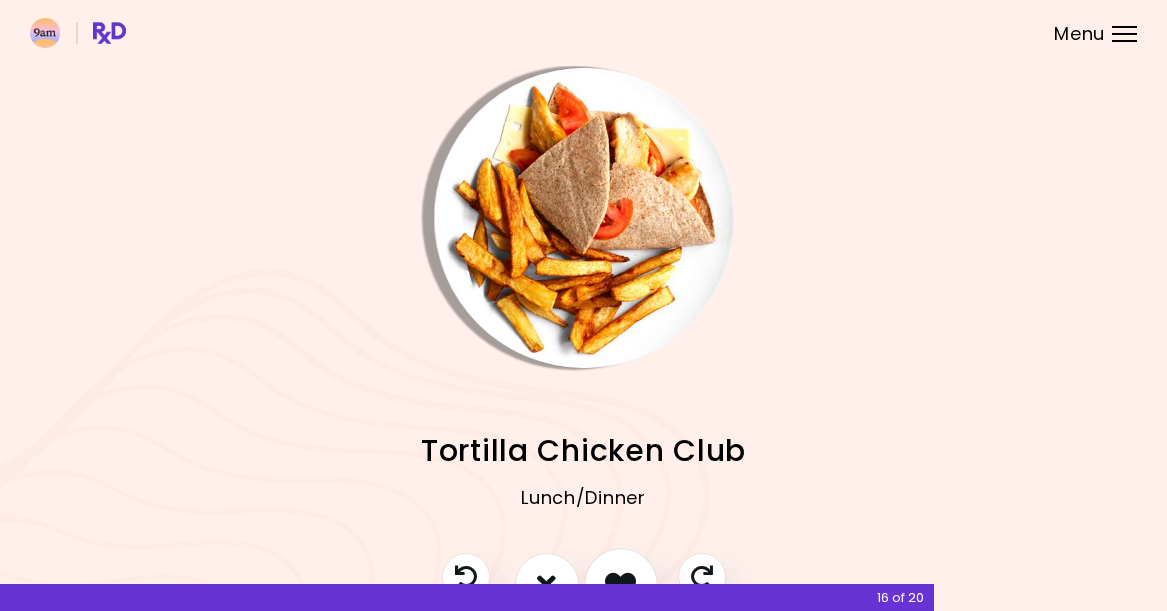 click at bounding box center [620, 584] 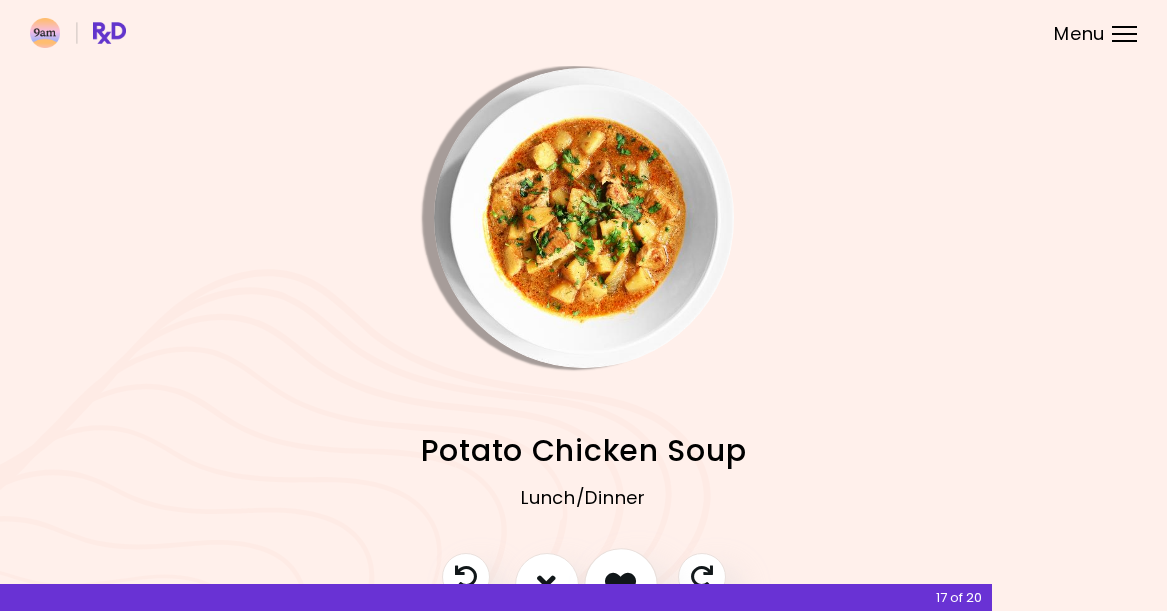 click at bounding box center [620, 584] 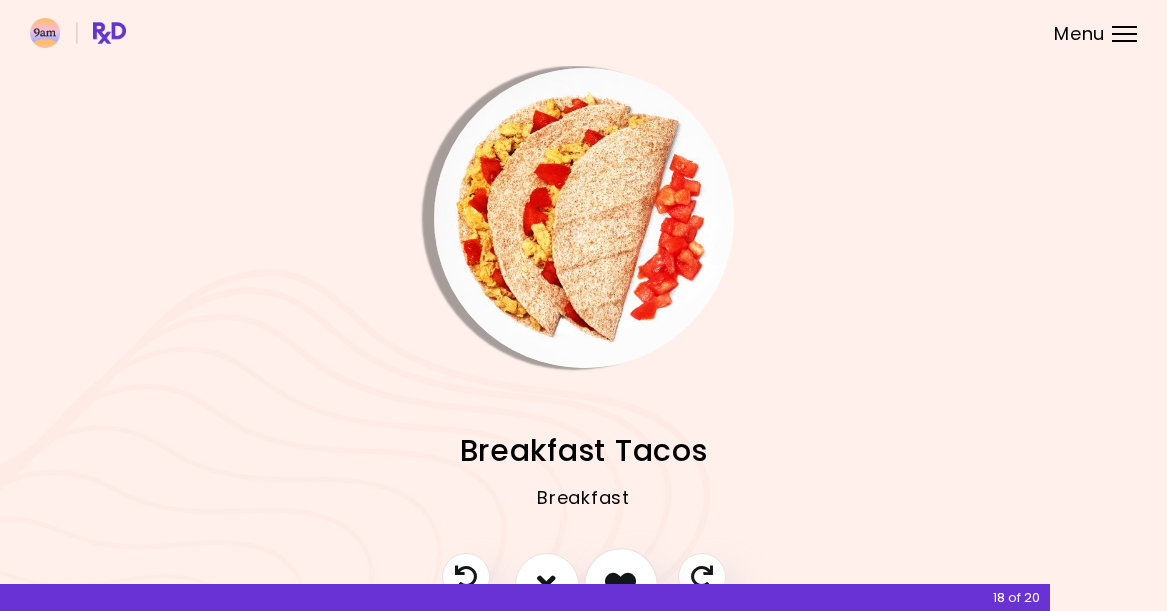click at bounding box center [620, 584] 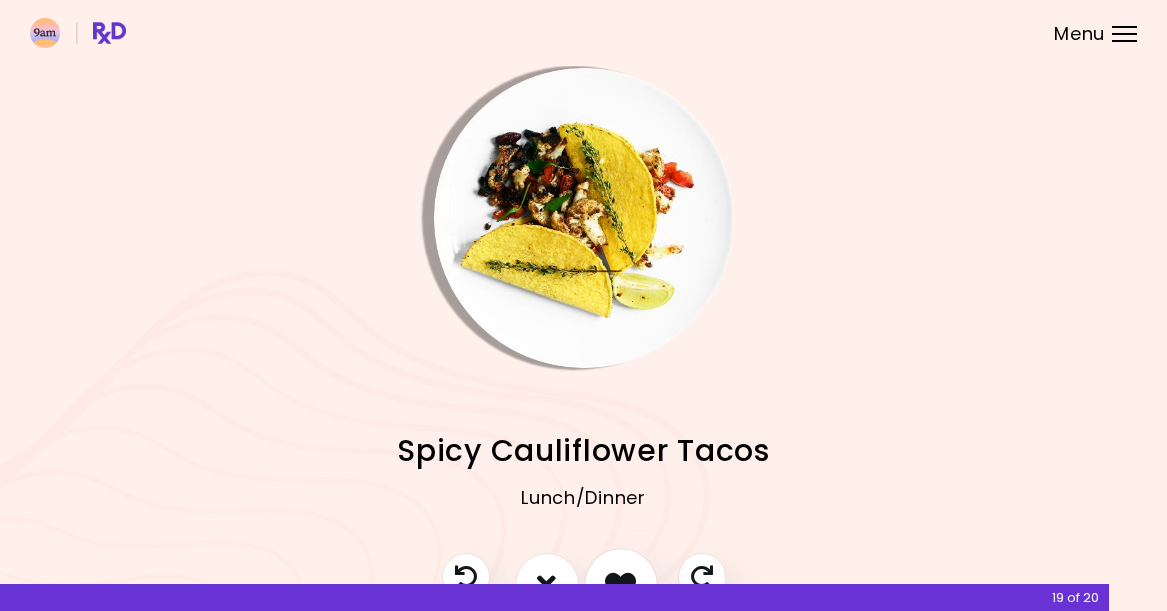 click at bounding box center (620, 584) 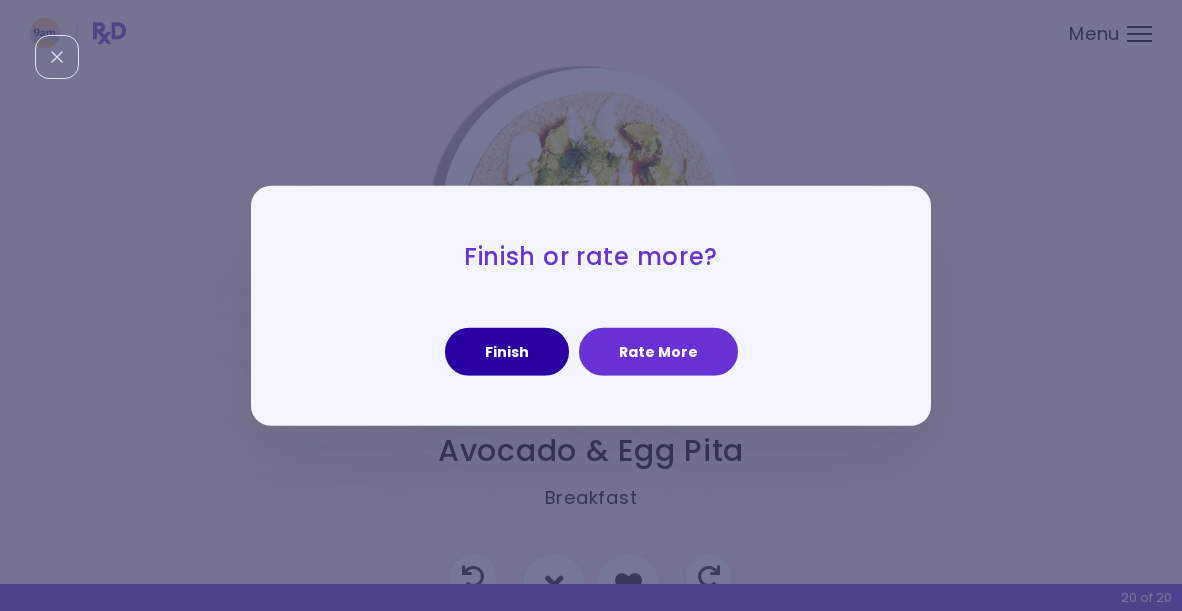 click on "Finish" at bounding box center (507, 352) 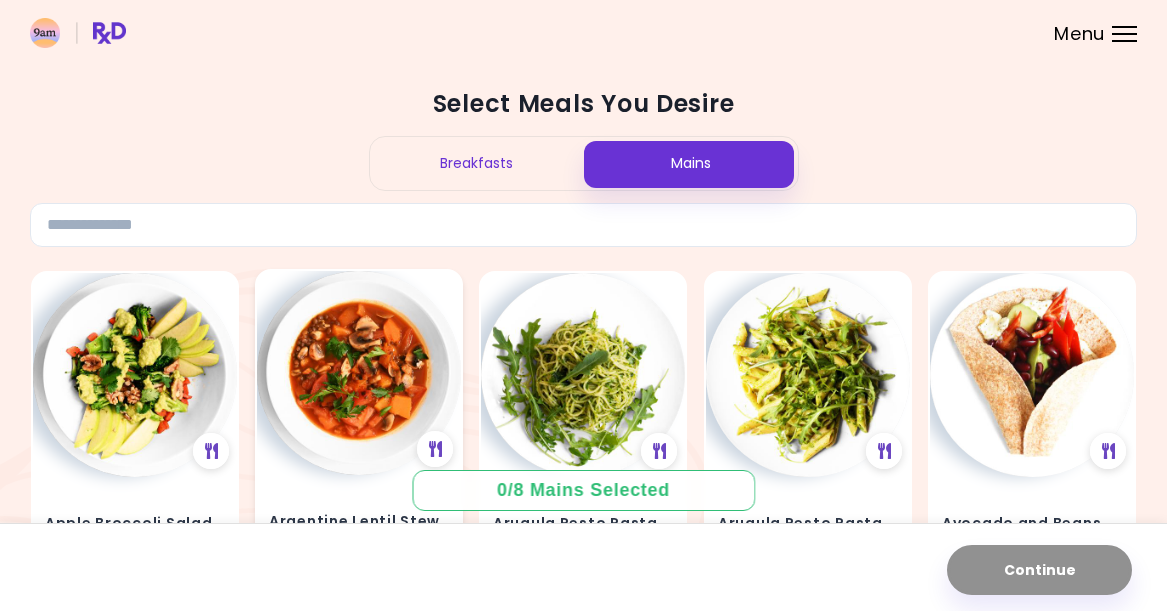 scroll, scrollTop: 200, scrollLeft: 0, axis: vertical 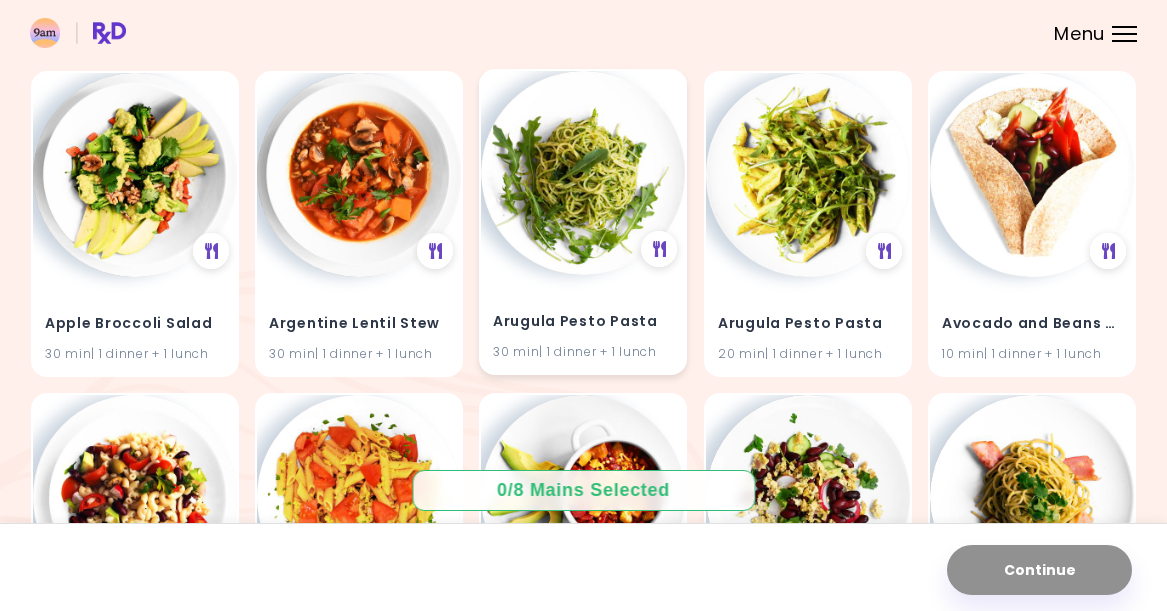 click on "Arugula Pesto Pasta" at bounding box center [583, 322] 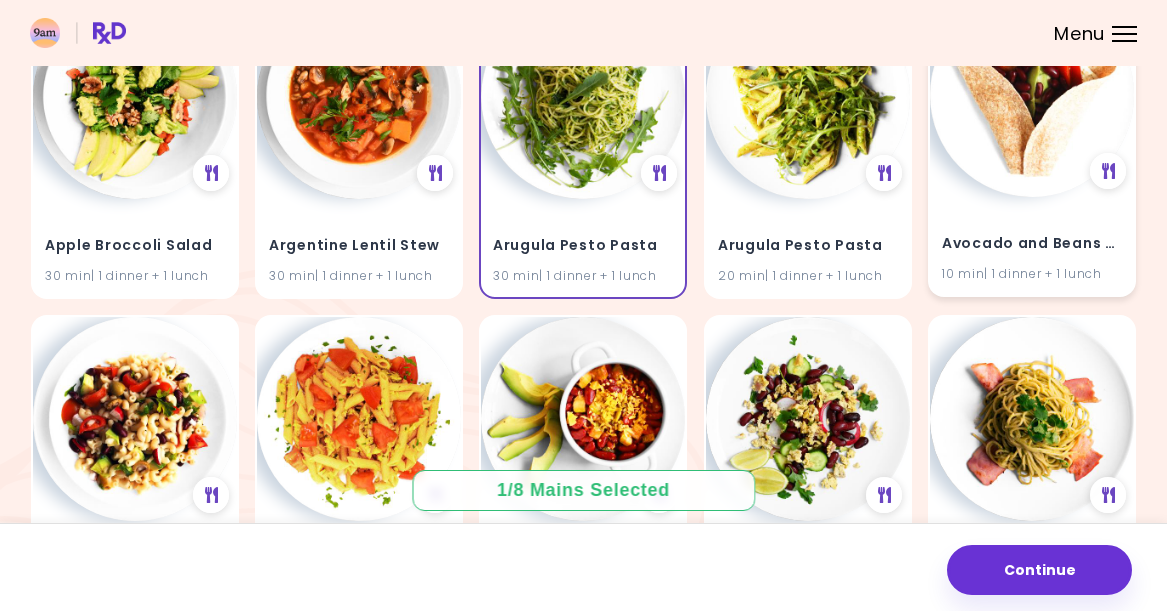 scroll, scrollTop: 400, scrollLeft: 0, axis: vertical 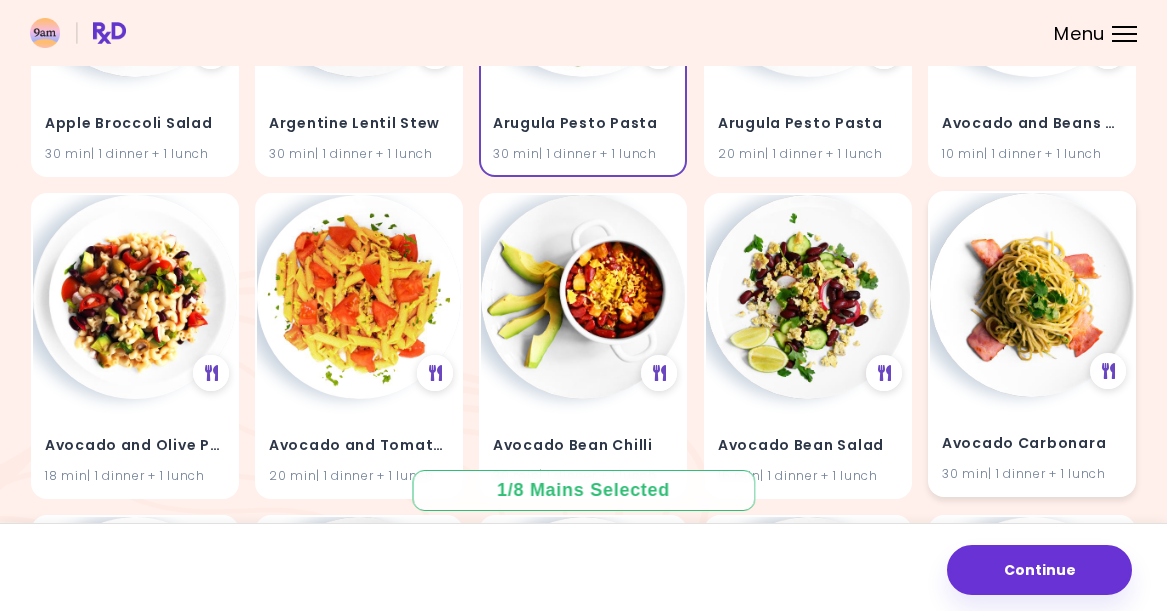 click on "Avocado Carbonara" at bounding box center [1032, 444] 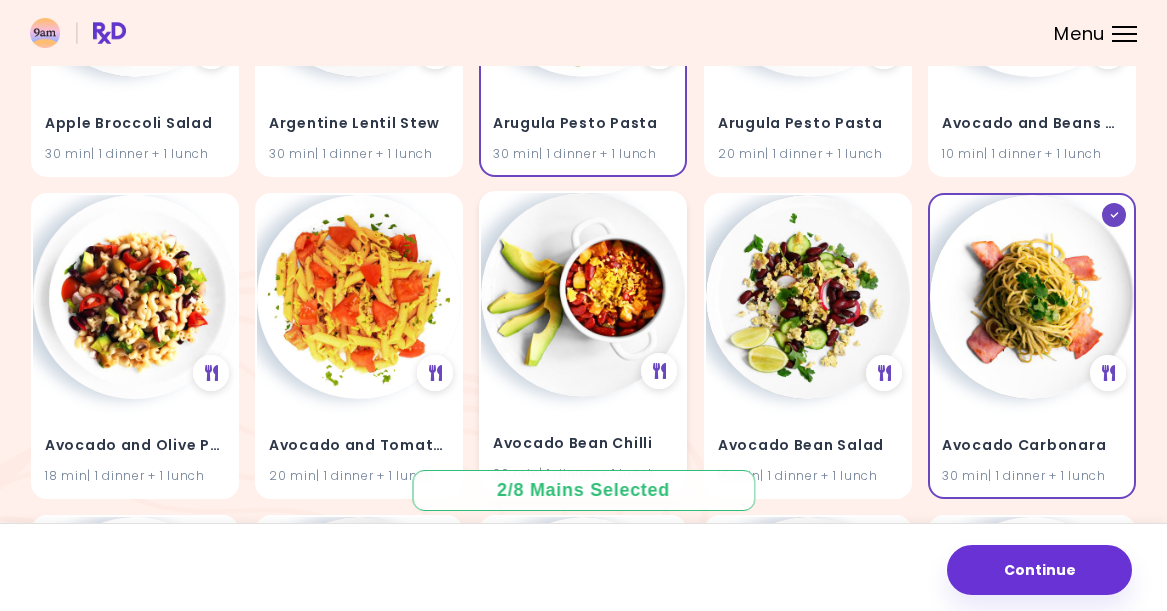 click on "Avocado Bean Chilli" at bounding box center (583, 444) 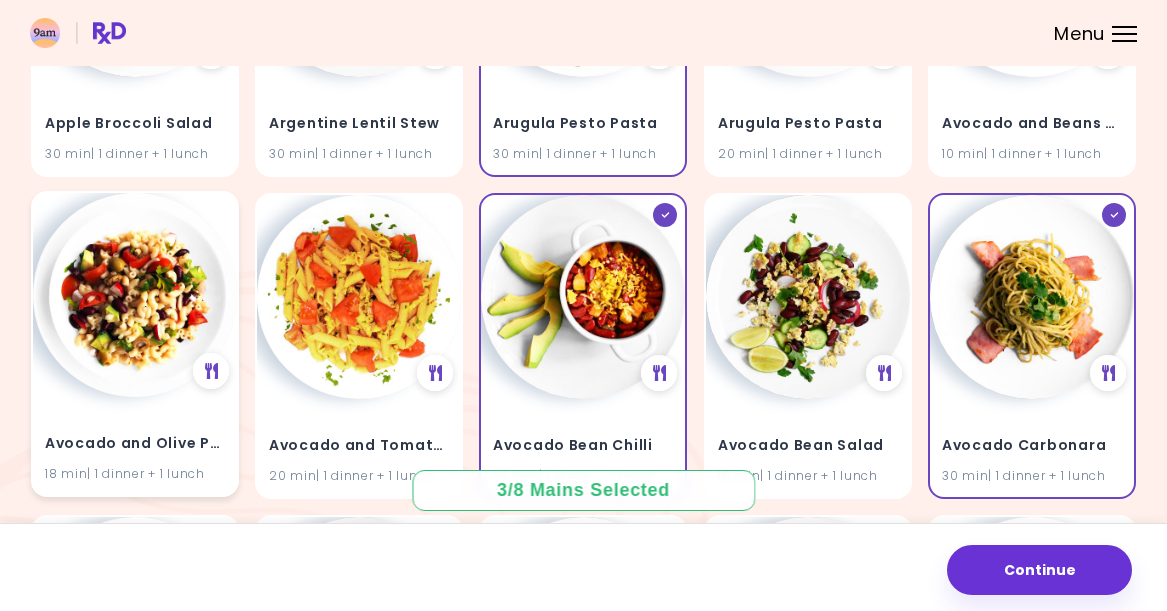 click on "Avocado and Olive Pasta Salad" at bounding box center (135, 444) 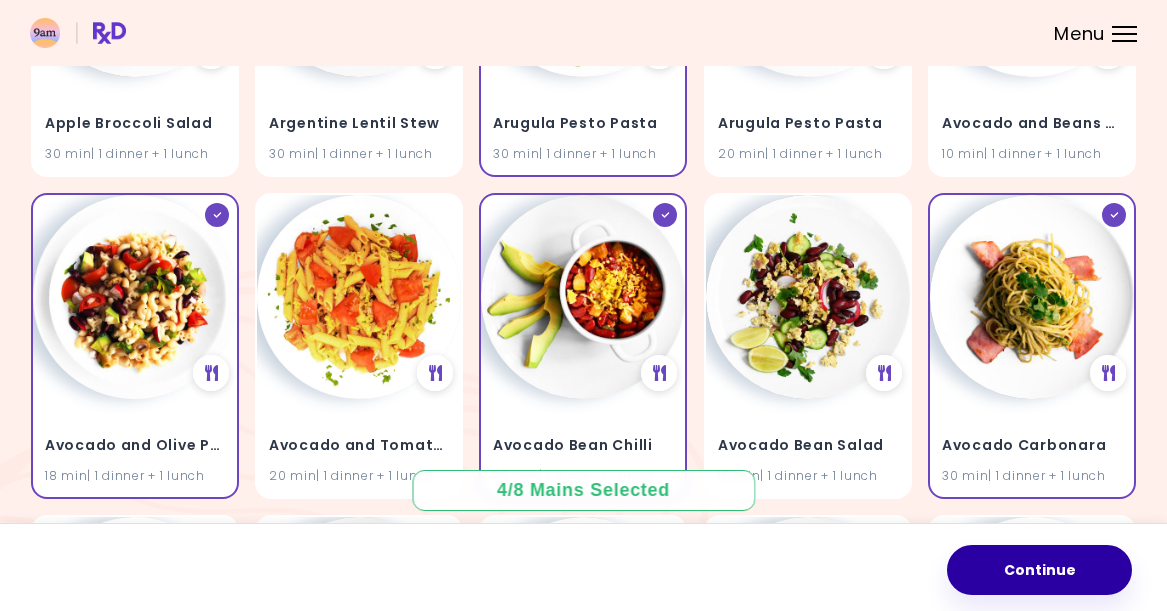 click on "Continue" at bounding box center [1039, 570] 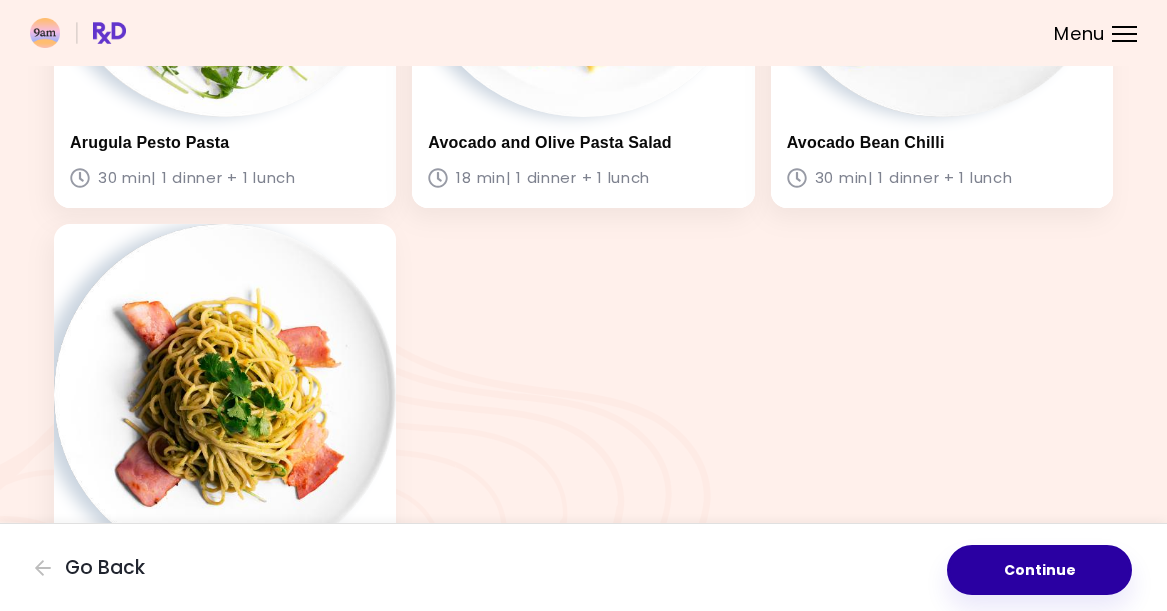 scroll, scrollTop: 400, scrollLeft: 0, axis: vertical 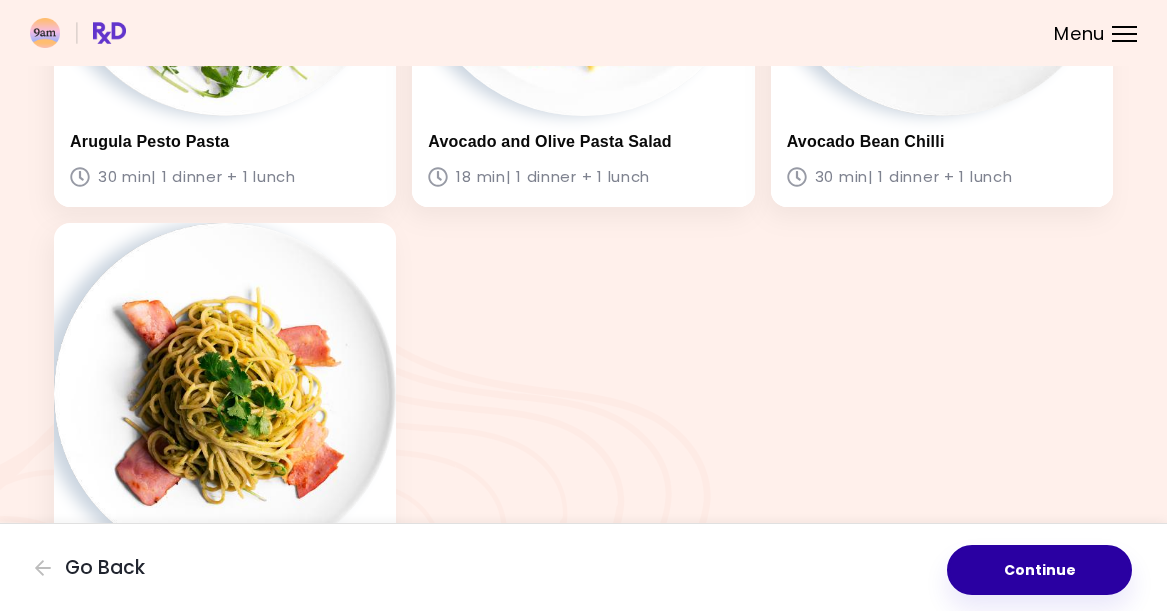 click on "Continue" at bounding box center [1039, 570] 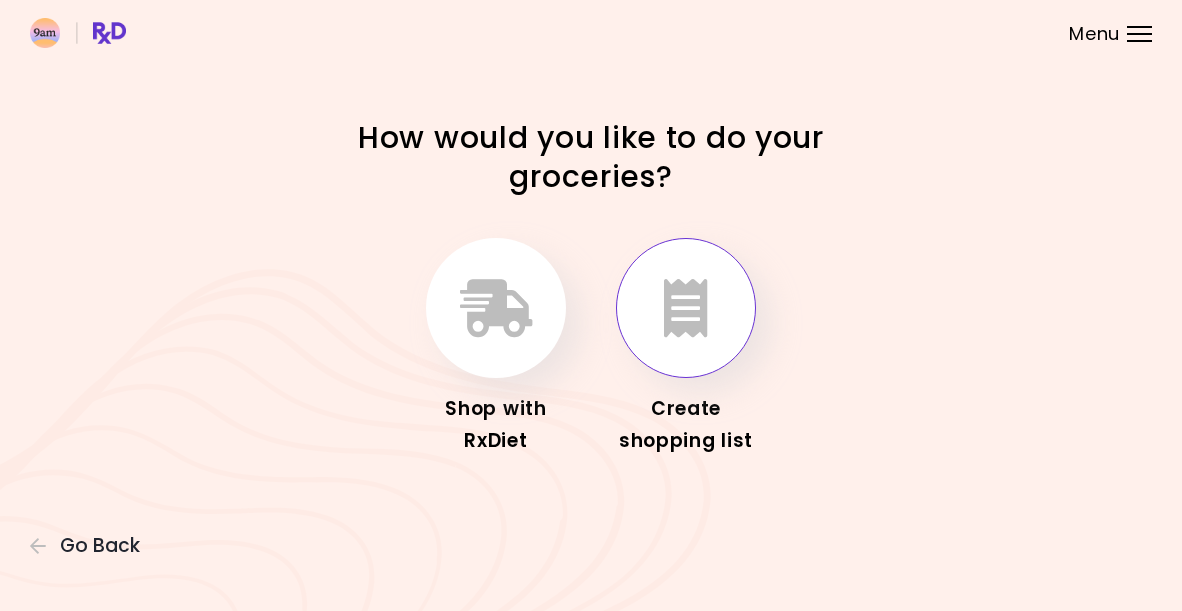 click at bounding box center (686, 308) 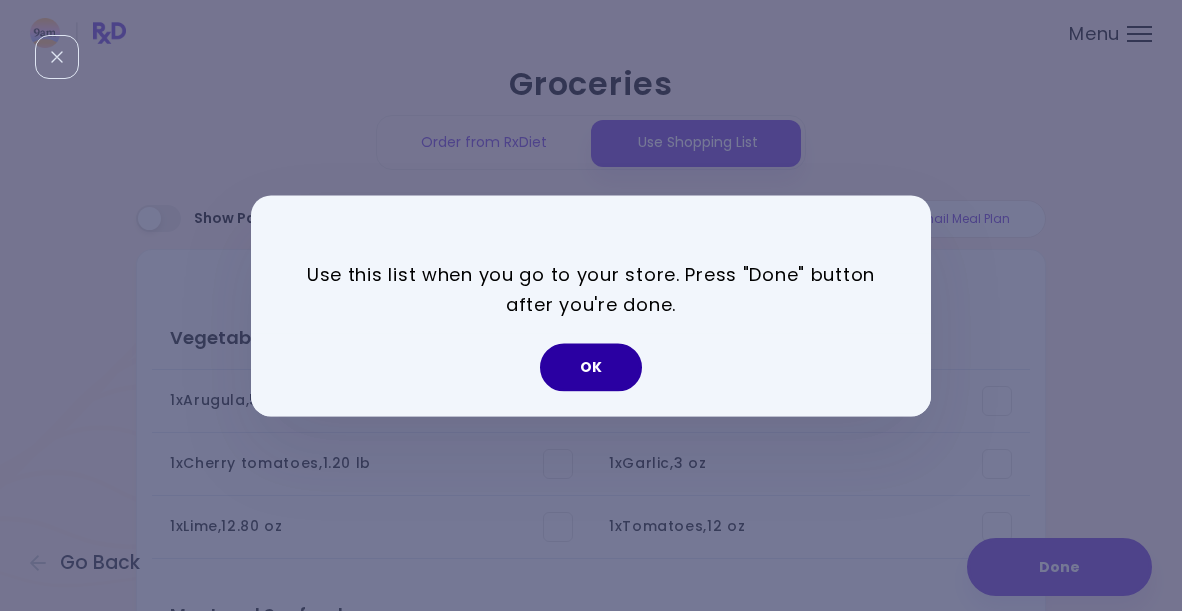 click on "OK" at bounding box center (591, 367) 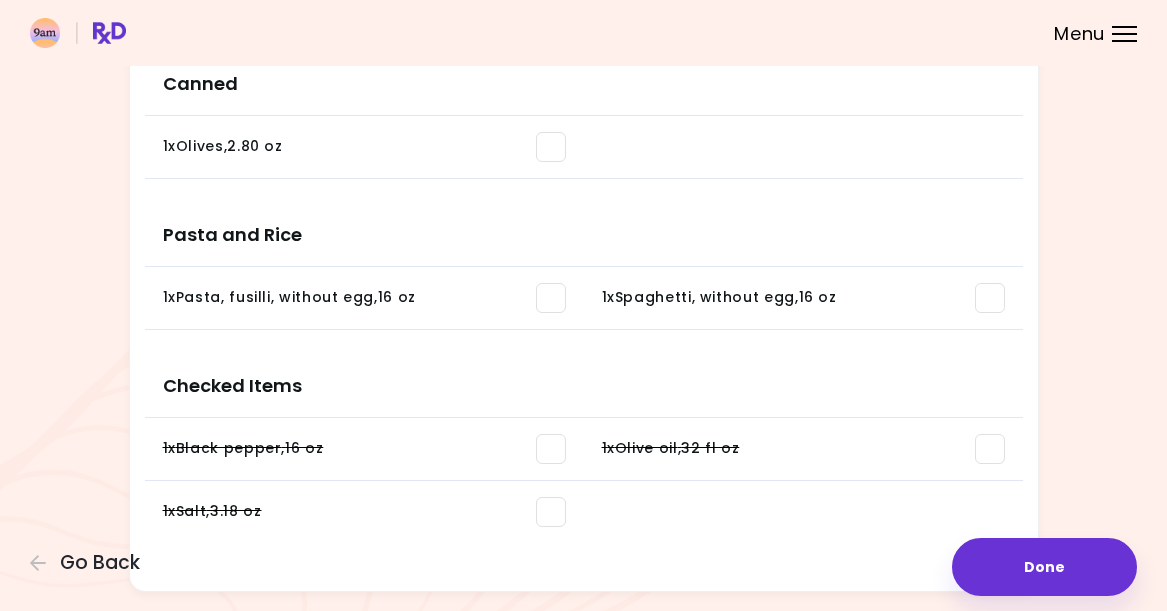 scroll, scrollTop: 1242, scrollLeft: 0, axis: vertical 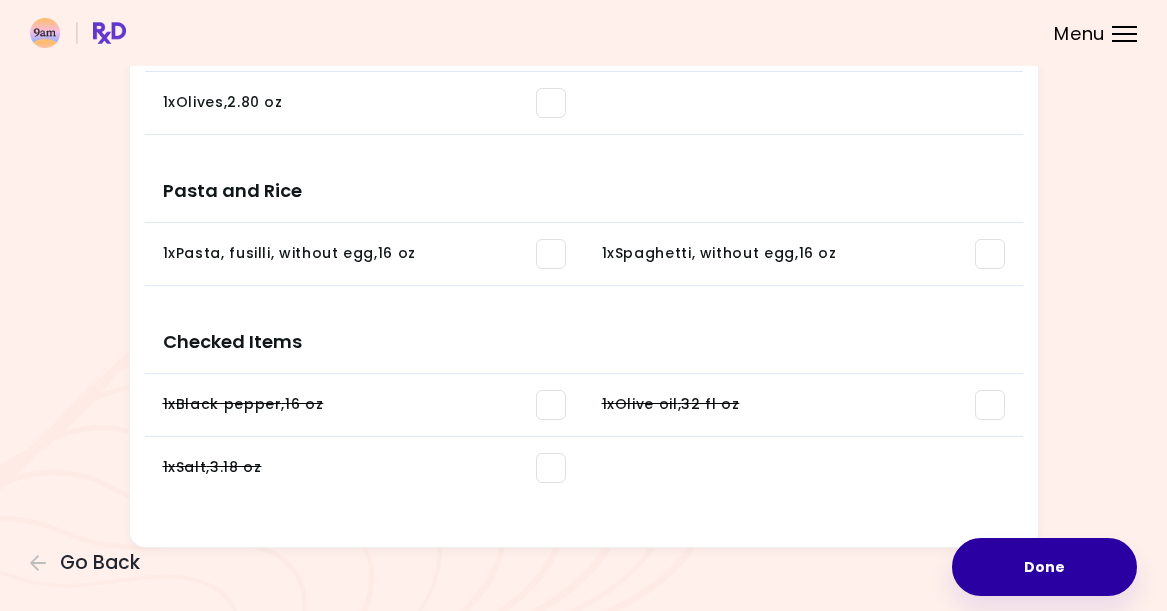 click on "Done" at bounding box center (1044, 567) 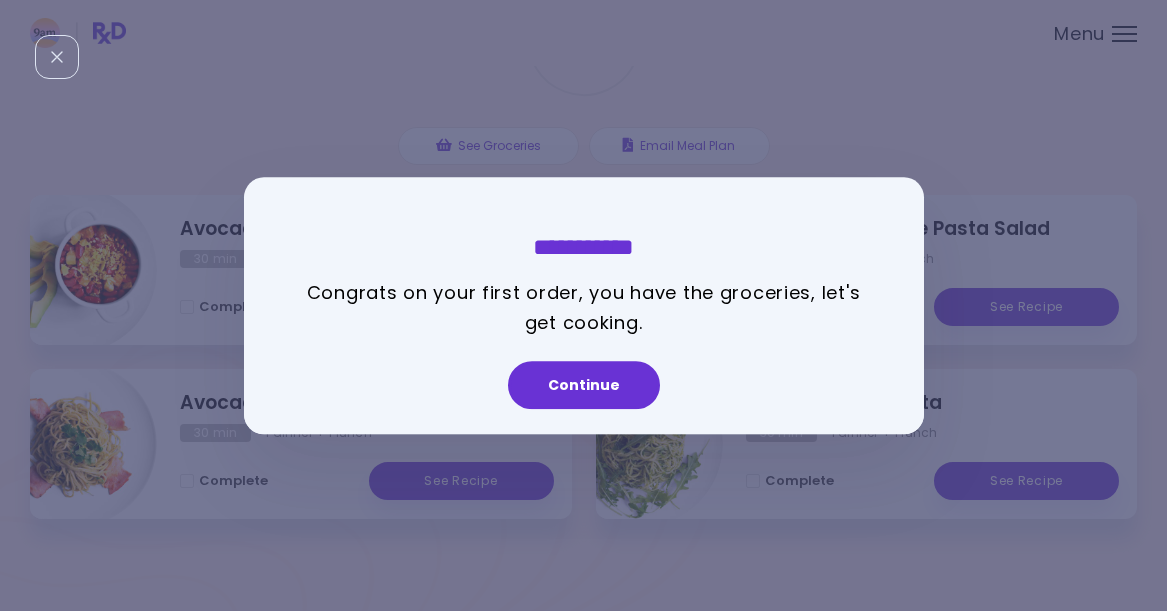 scroll, scrollTop: 0, scrollLeft: 0, axis: both 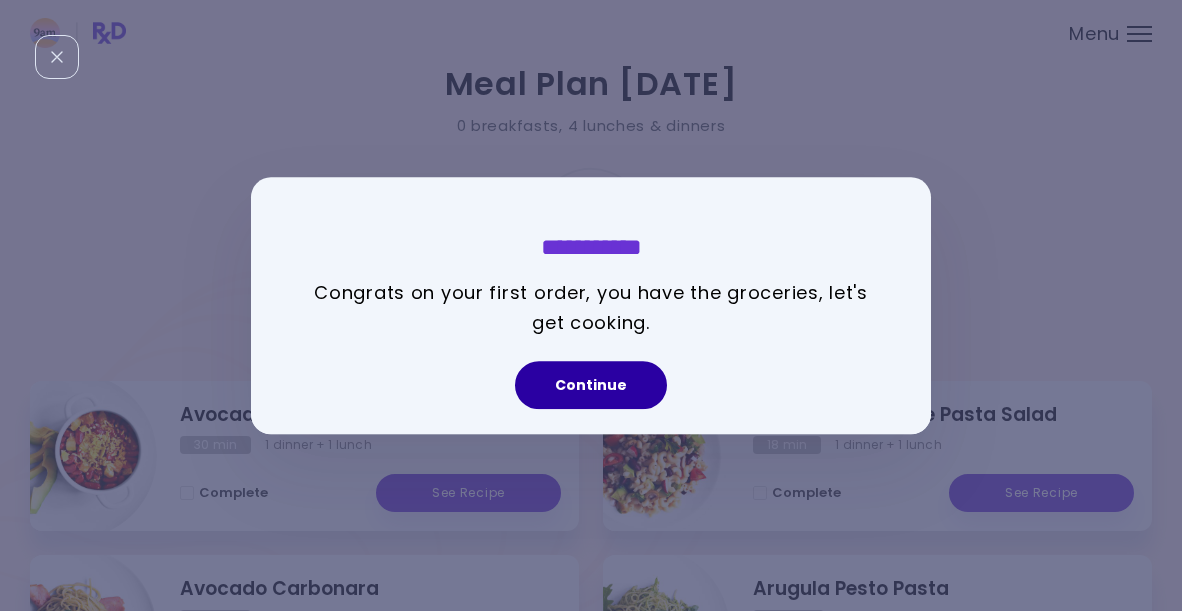 click on "Continue" at bounding box center (591, 385) 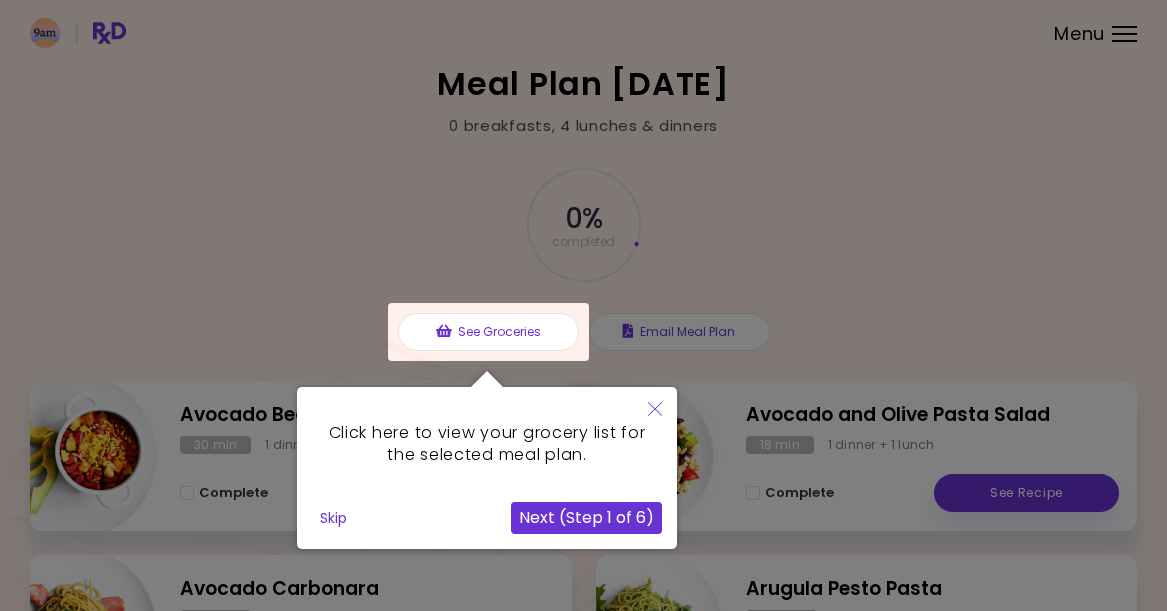 click 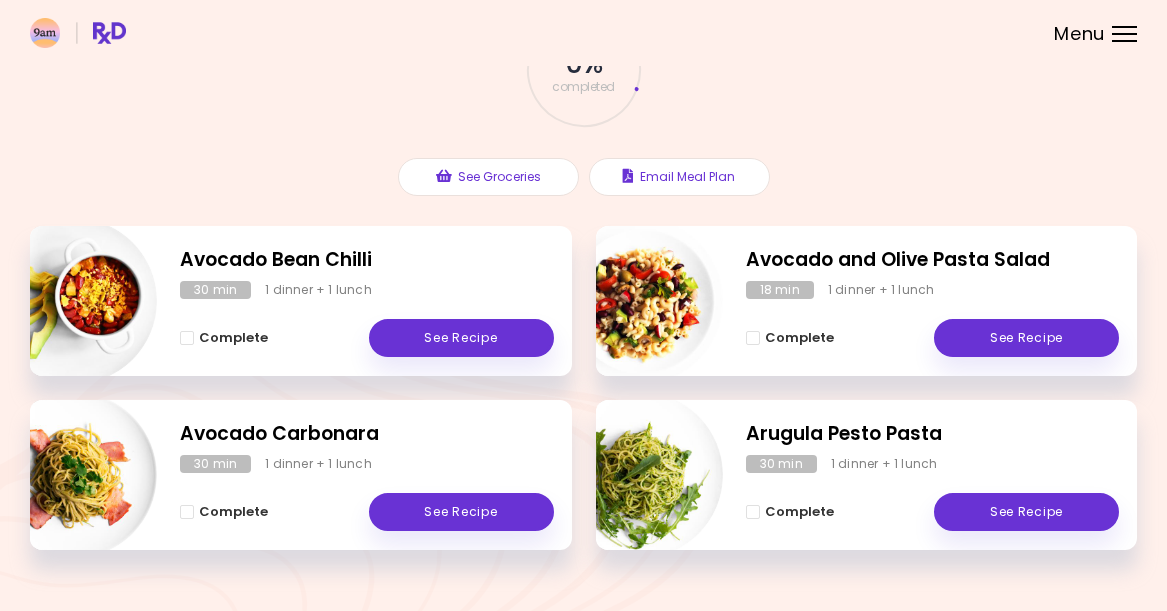 scroll, scrollTop: 186, scrollLeft: 0, axis: vertical 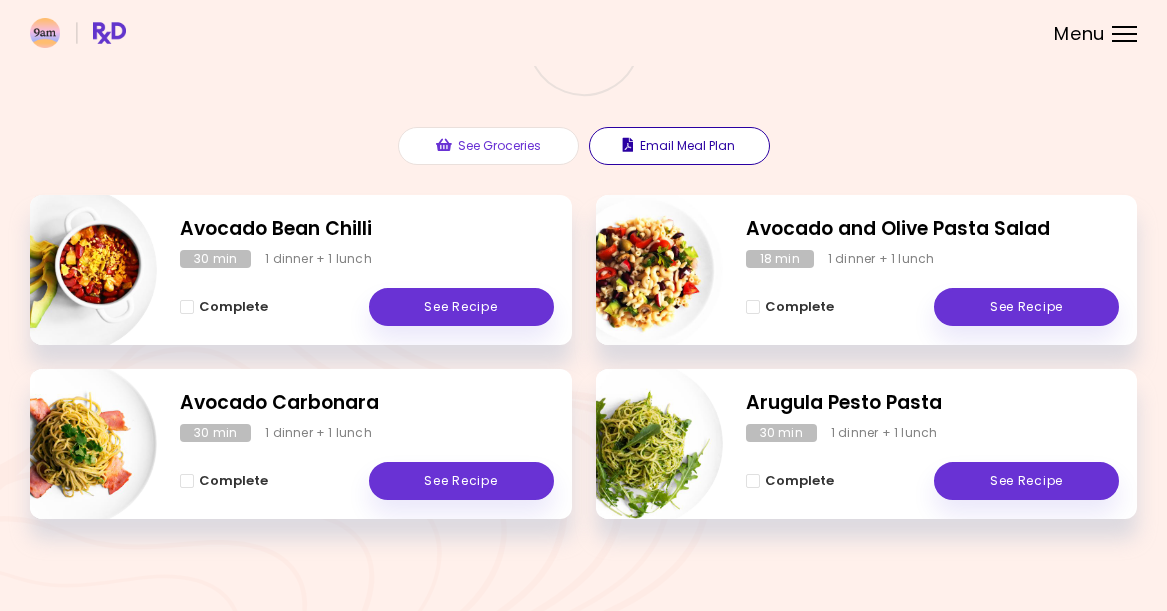 click on "Email Meal Plan" at bounding box center (679, 146) 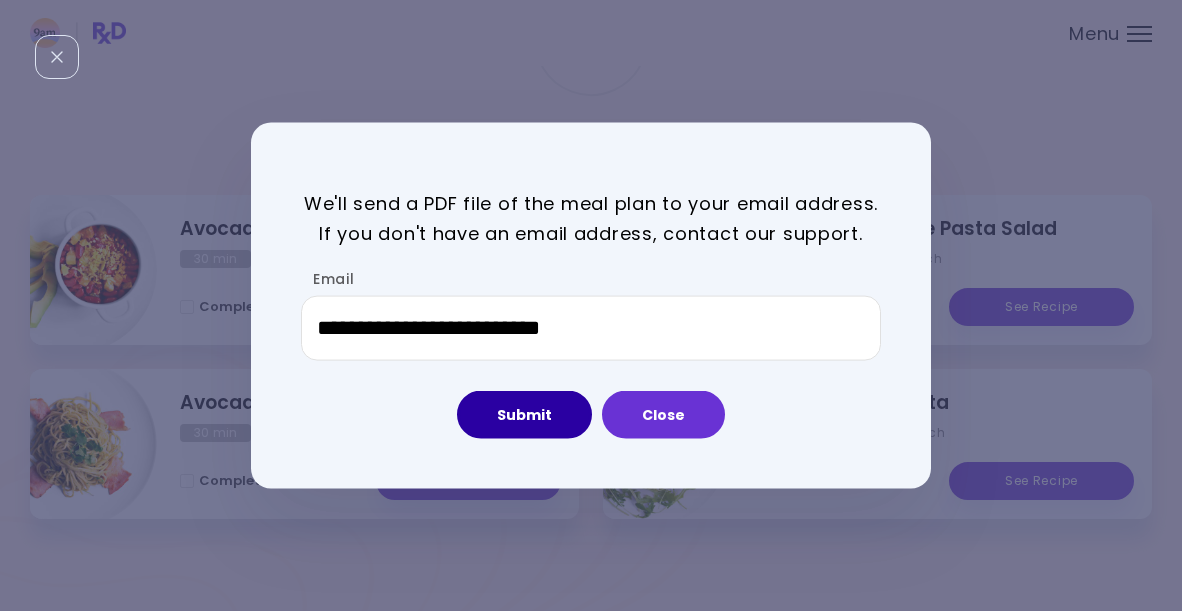 click on "Submit" at bounding box center (524, 415) 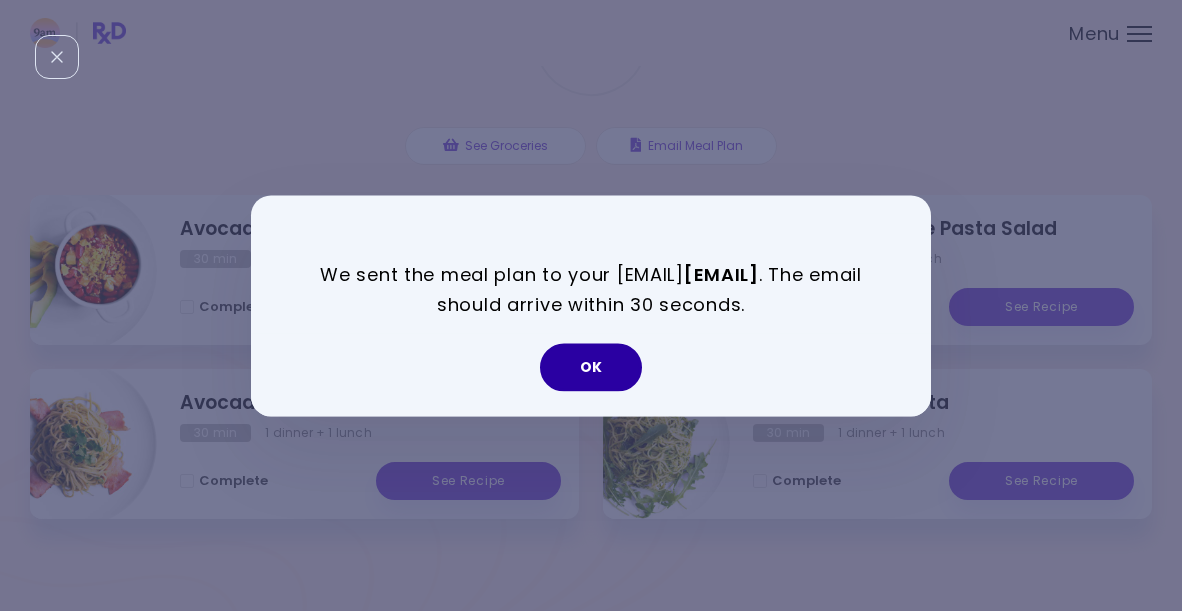 click on "OK" at bounding box center (591, 367) 